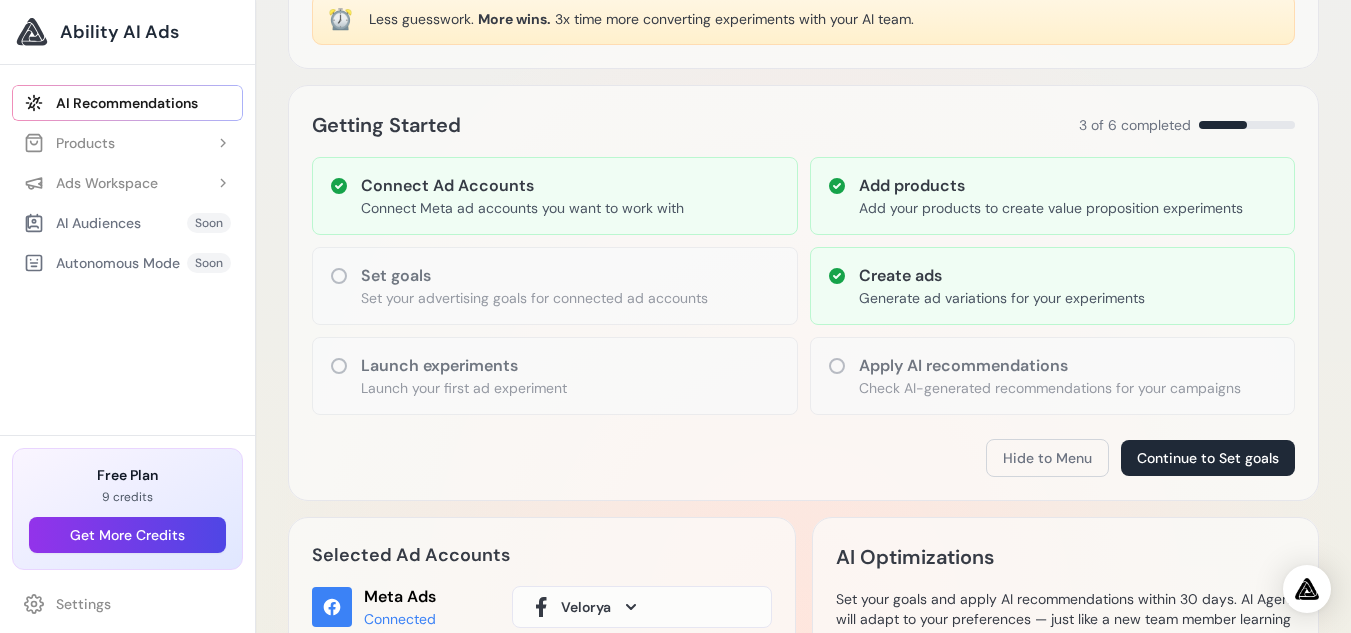 scroll, scrollTop: 0, scrollLeft: 0, axis: both 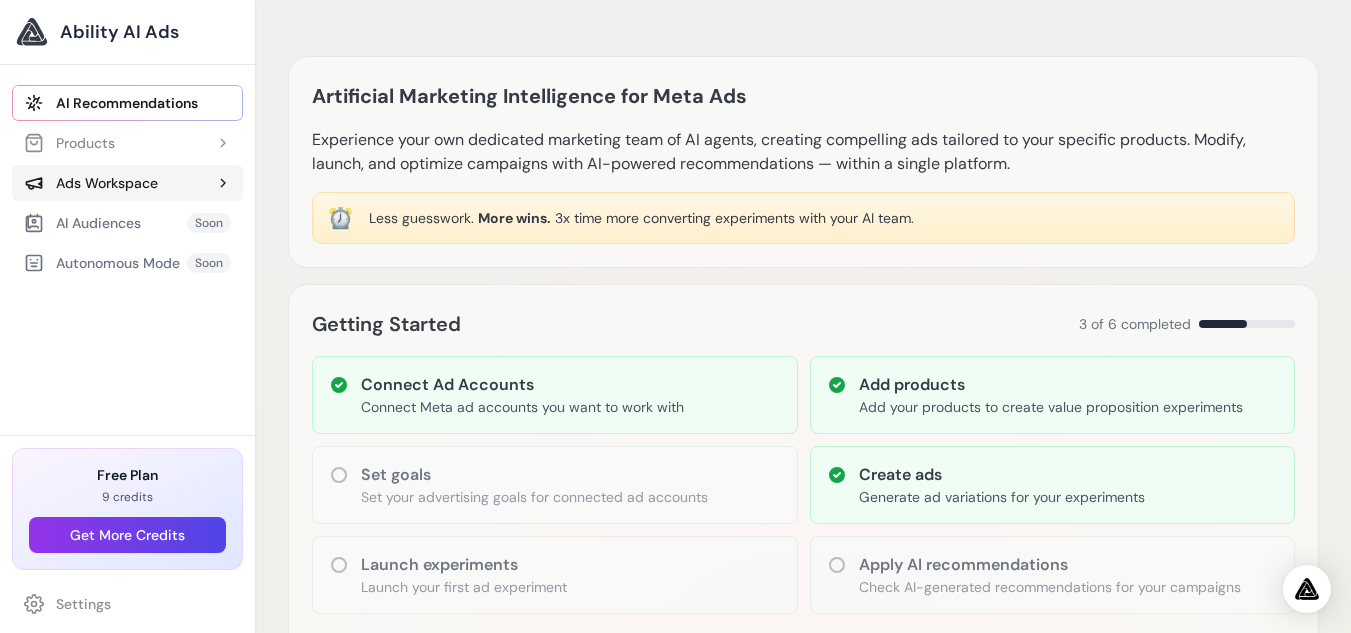 click on "Ads Workspace" at bounding box center [91, 183] 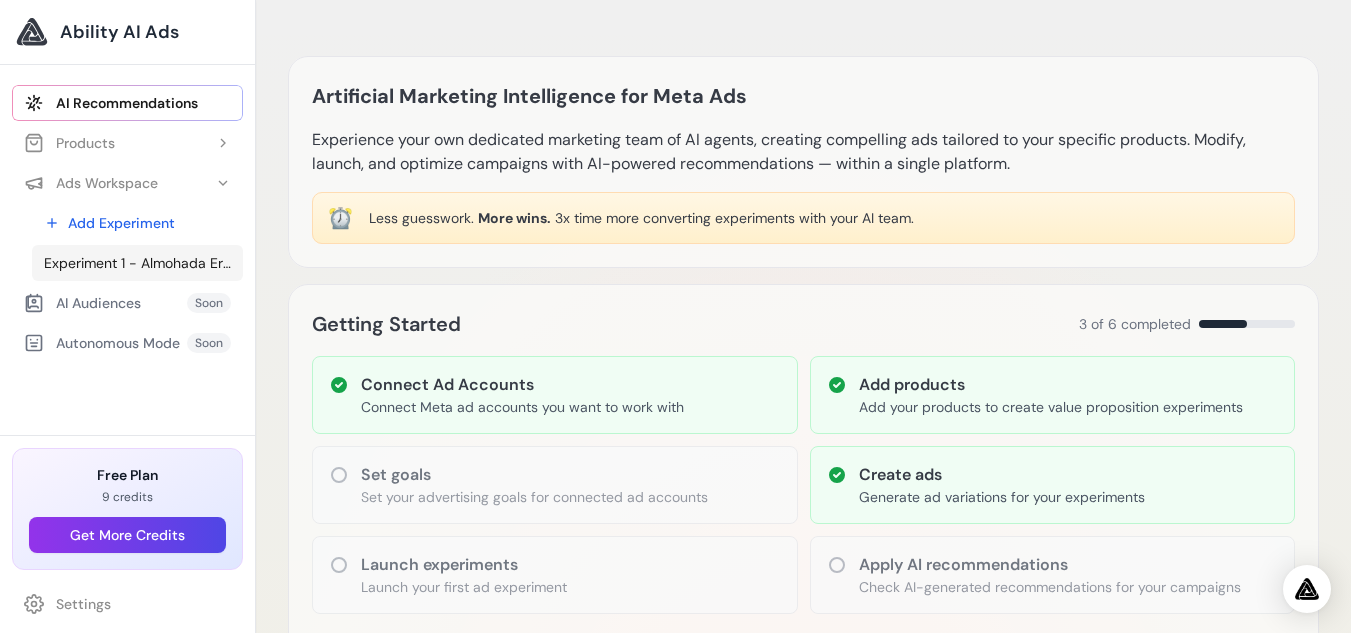 click on "Experiment 1 - Almohada Ergonómica Viscoelástica CerviFoam
– Velorya" at bounding box center [137, 263] 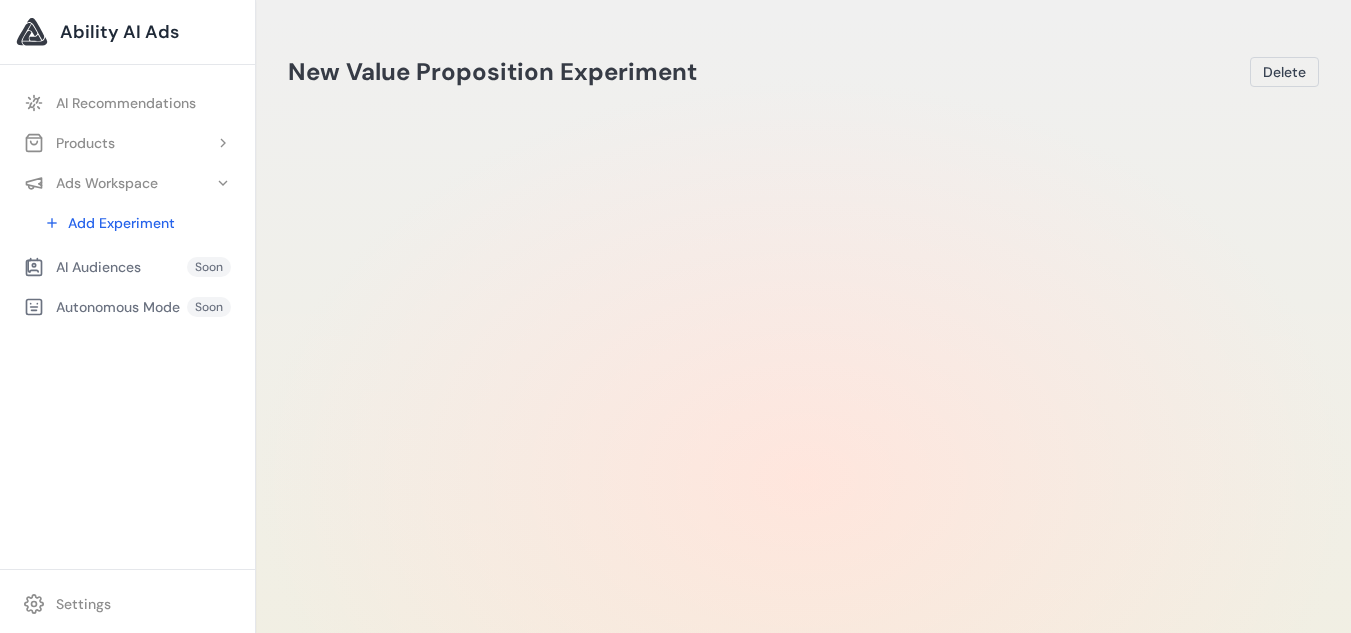 scroll, scrollTop: 0, scrollLeft: 0, axis: both 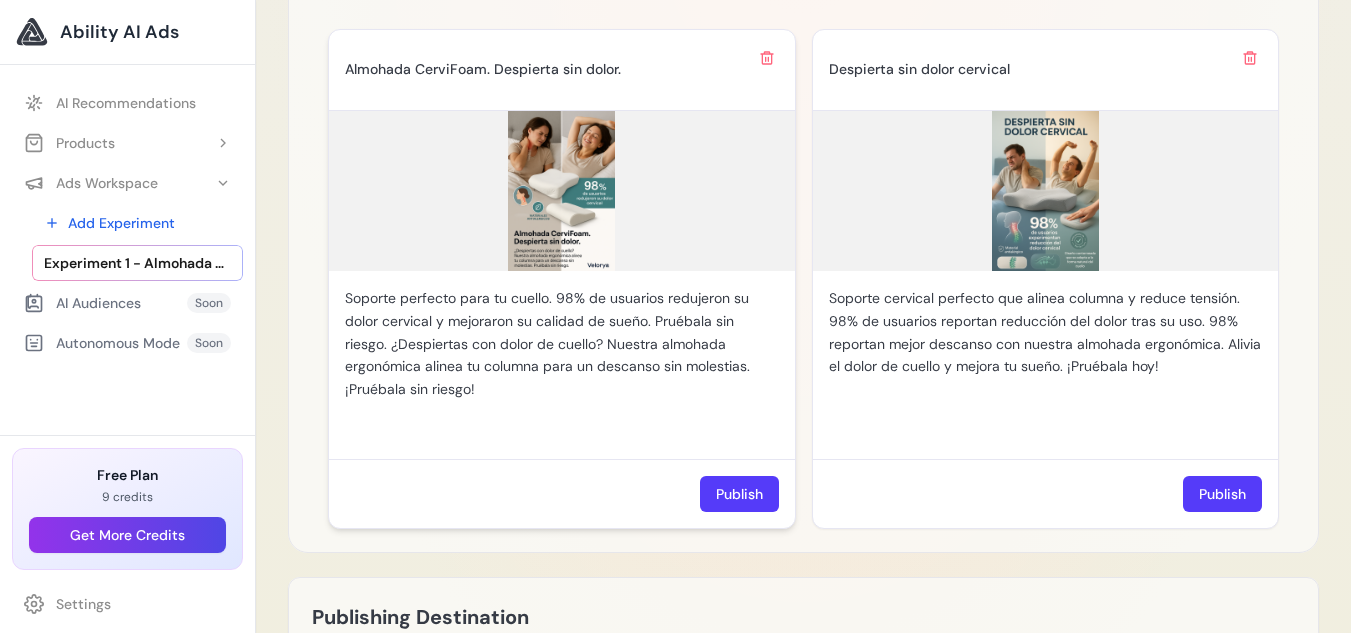 click at bounding box center (562, 191) 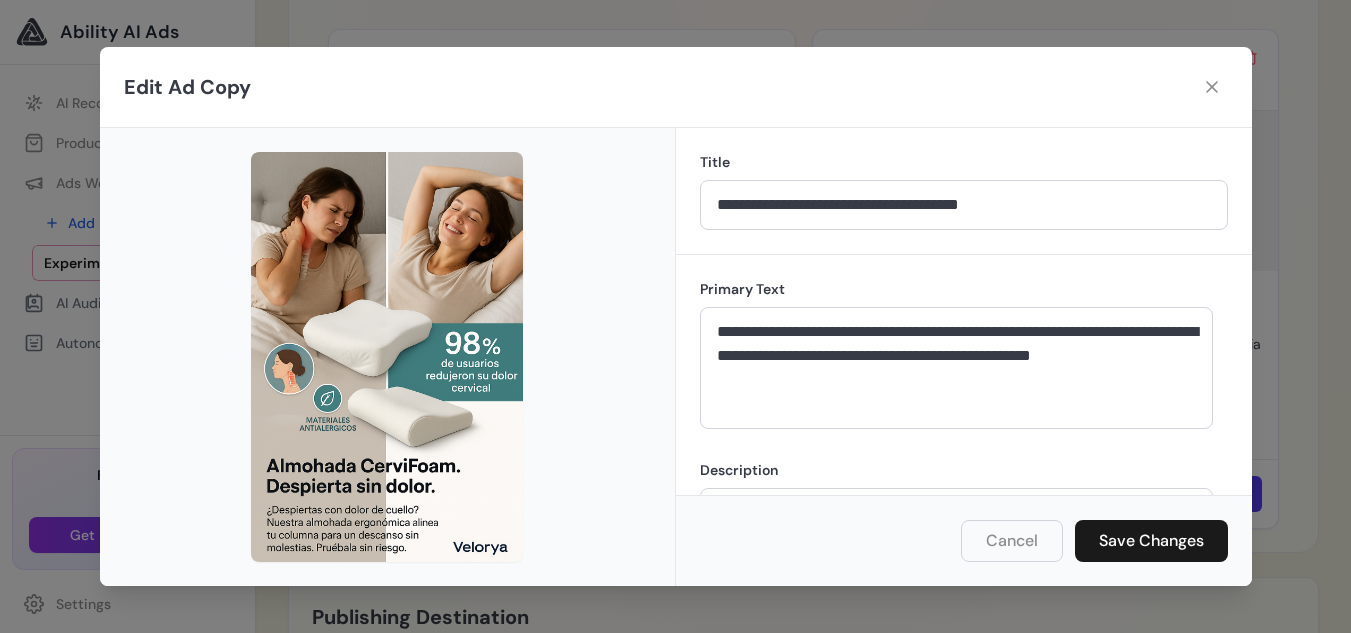 click at bounding box center [387, 356] 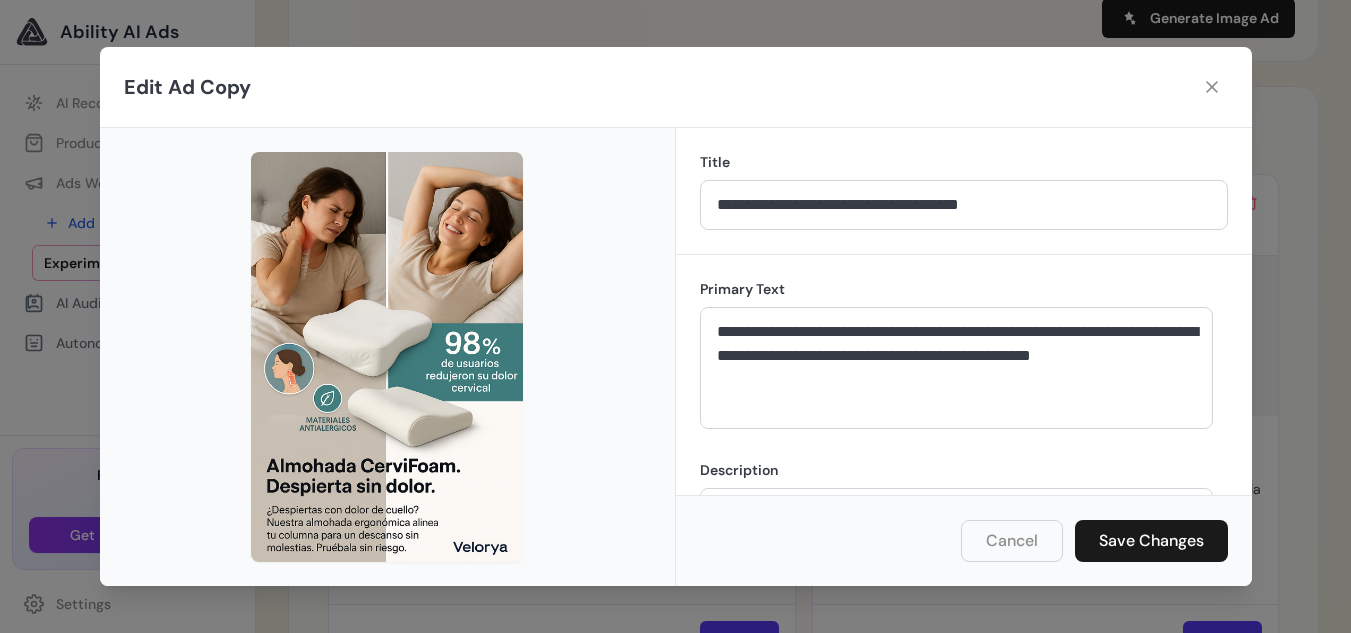 scroll, scrollTop: 1571, scrollLeft: 0, axis: vertical 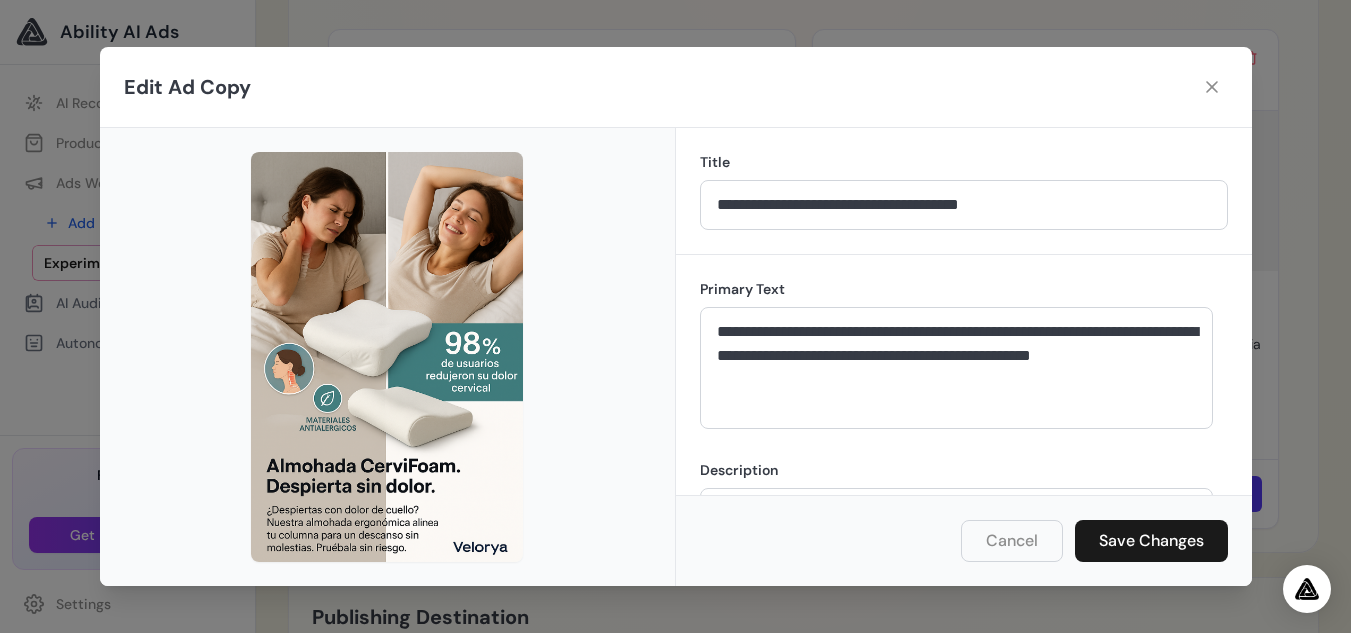 click on "Edit Ad Copy" at bounding box center (676, 87) 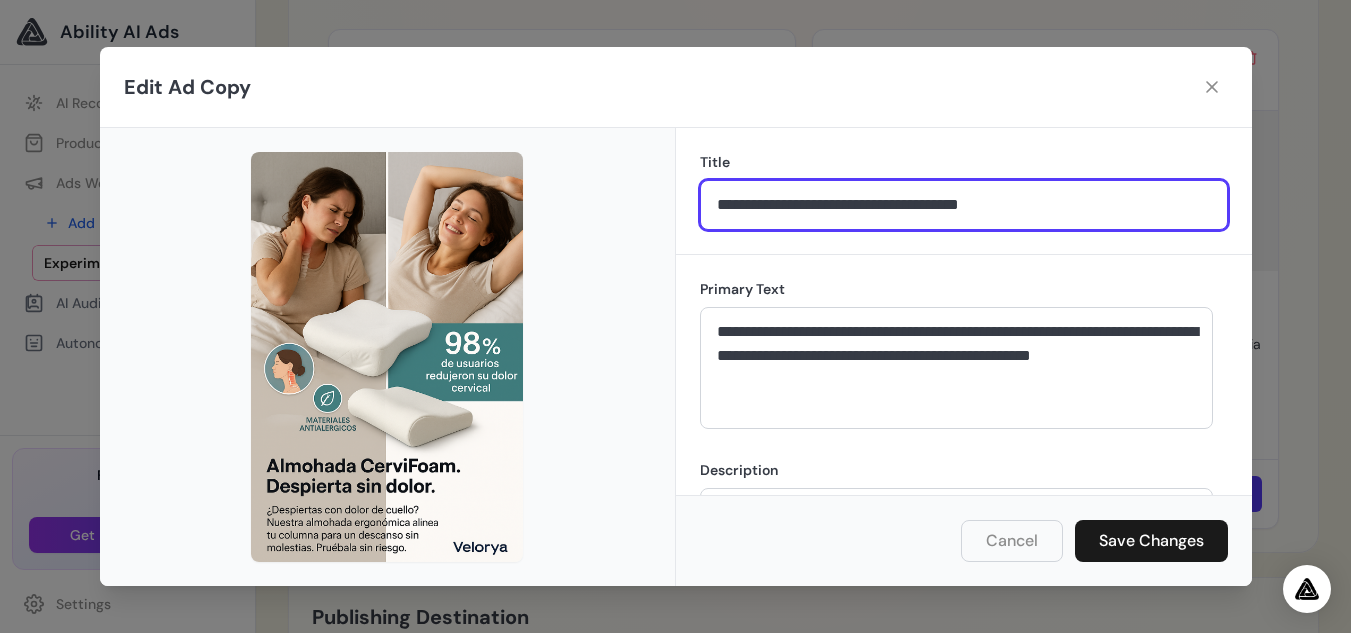 click on "**********" at bounding box center (964, 205) 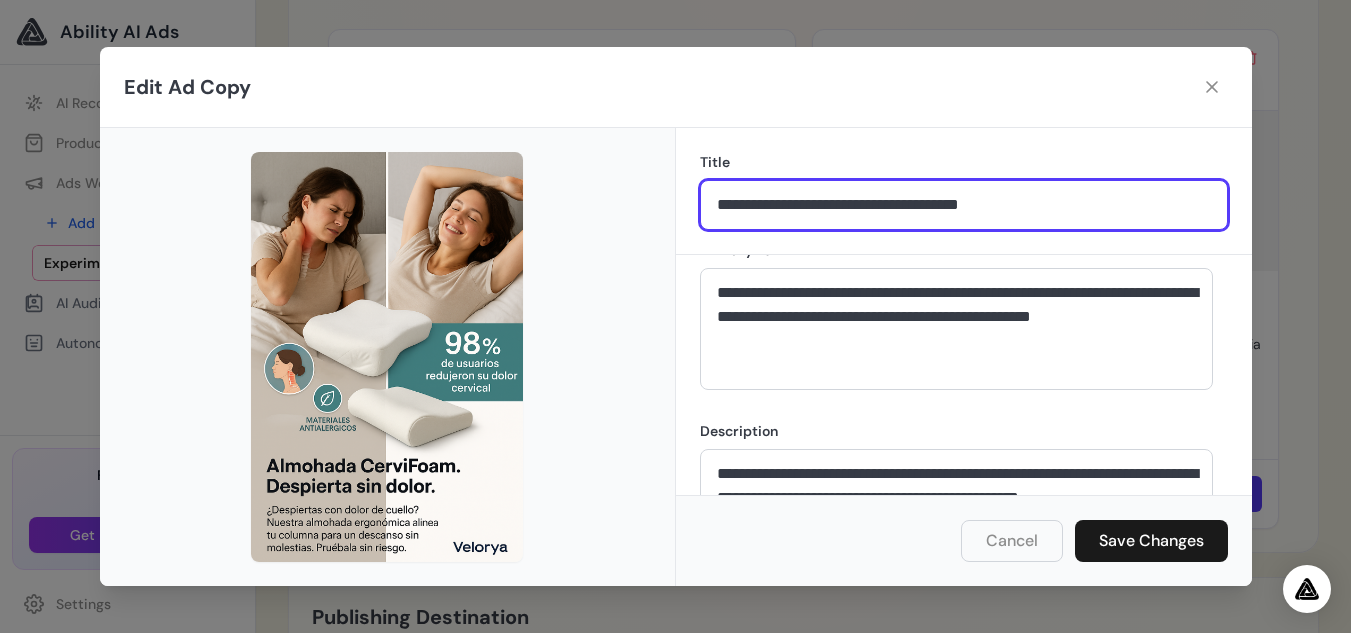 scroll, scrollTop: 42, scrollLeft: 0, axis: vertical 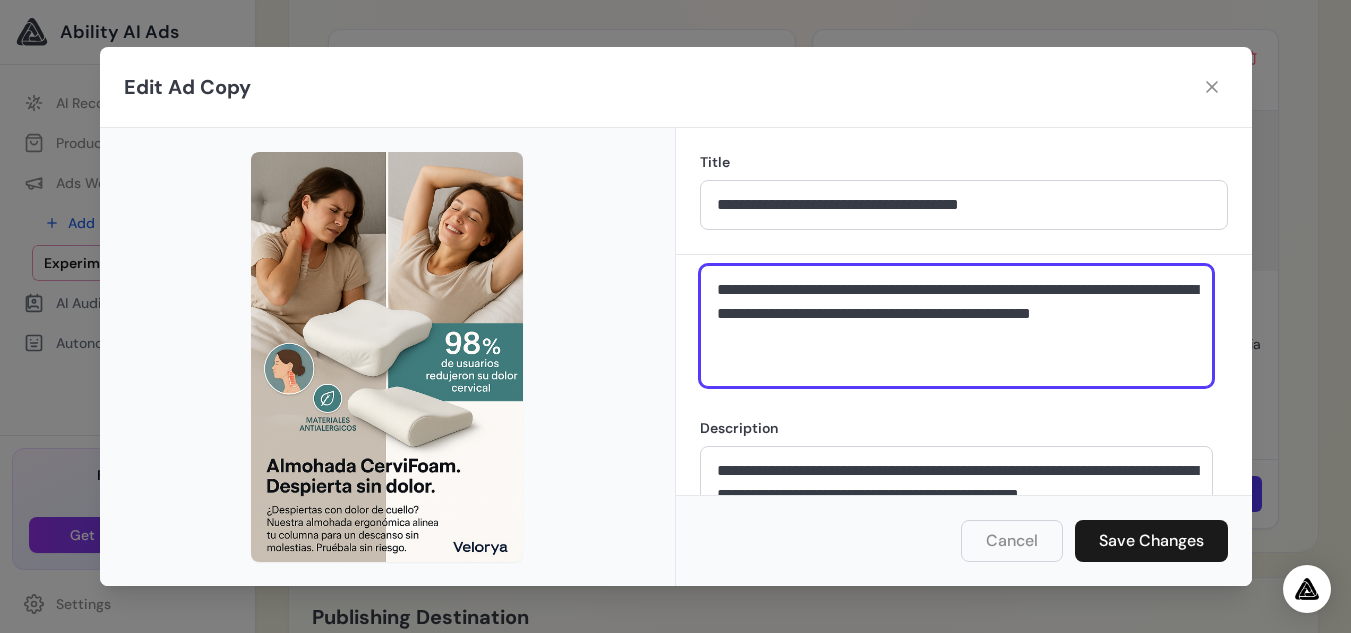 click on "**********" at bounding box center (956, 326) 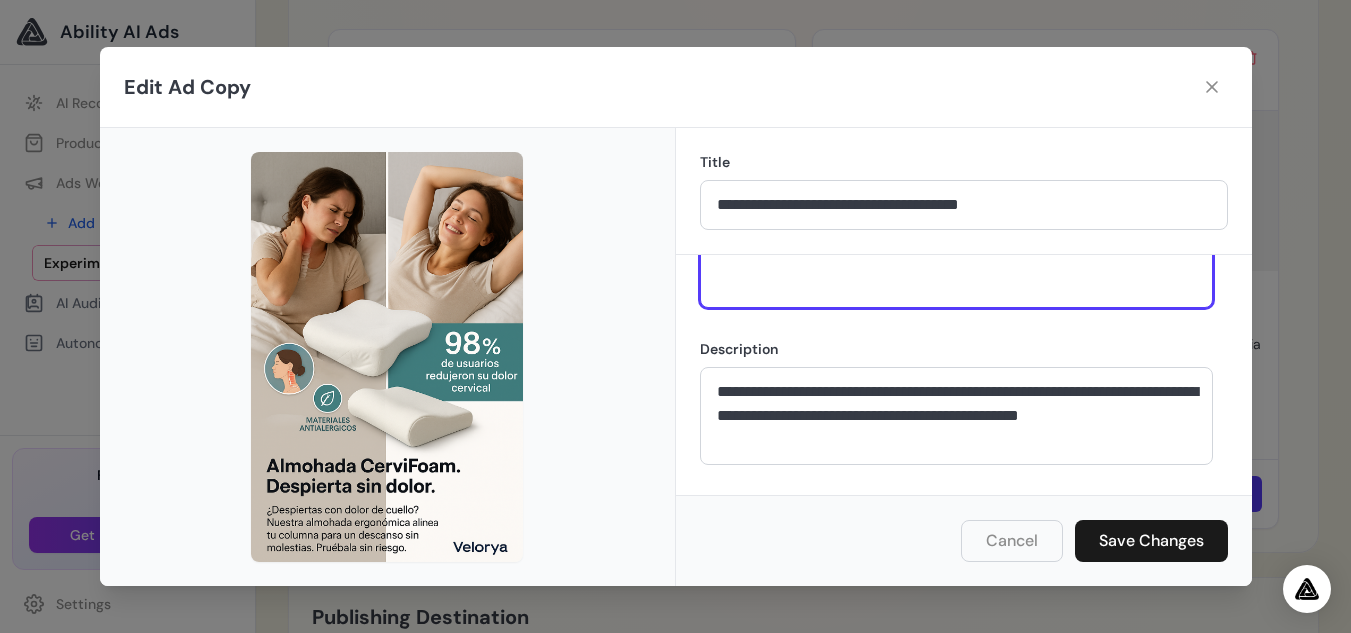 scroll, scrollTop: 122, scrollLeft: 0, axis: vertical 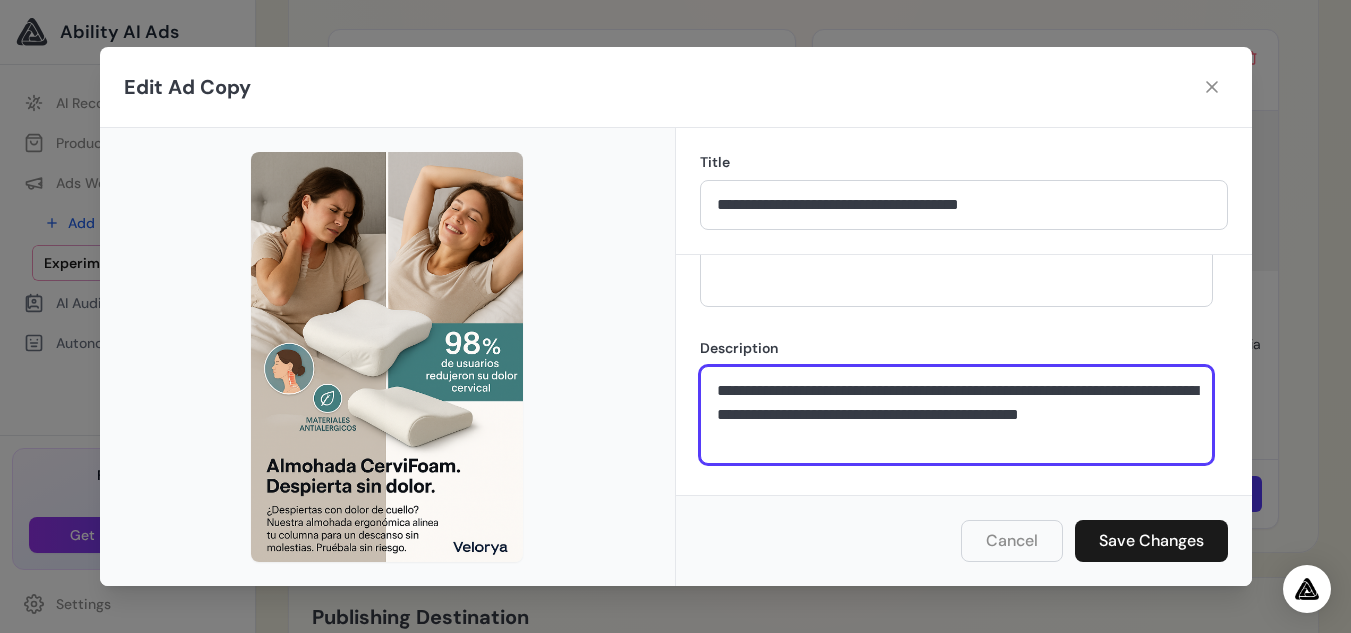 click on "**********" at bounding box center [956, 415] 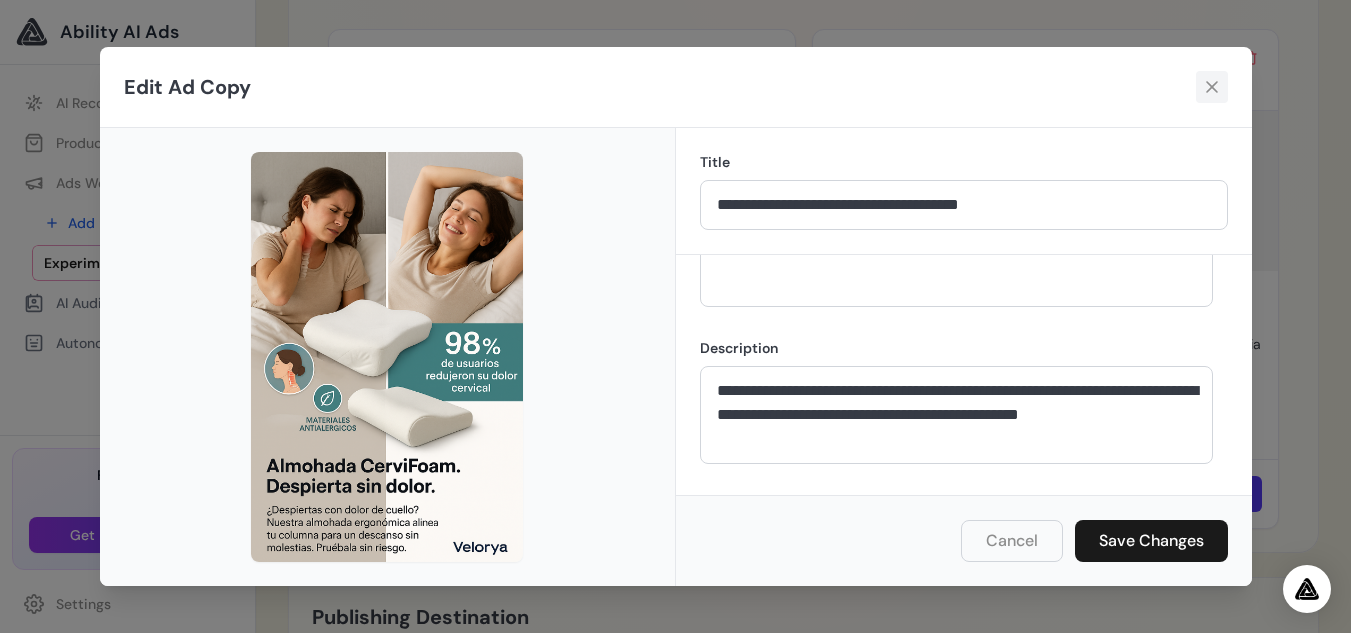 click 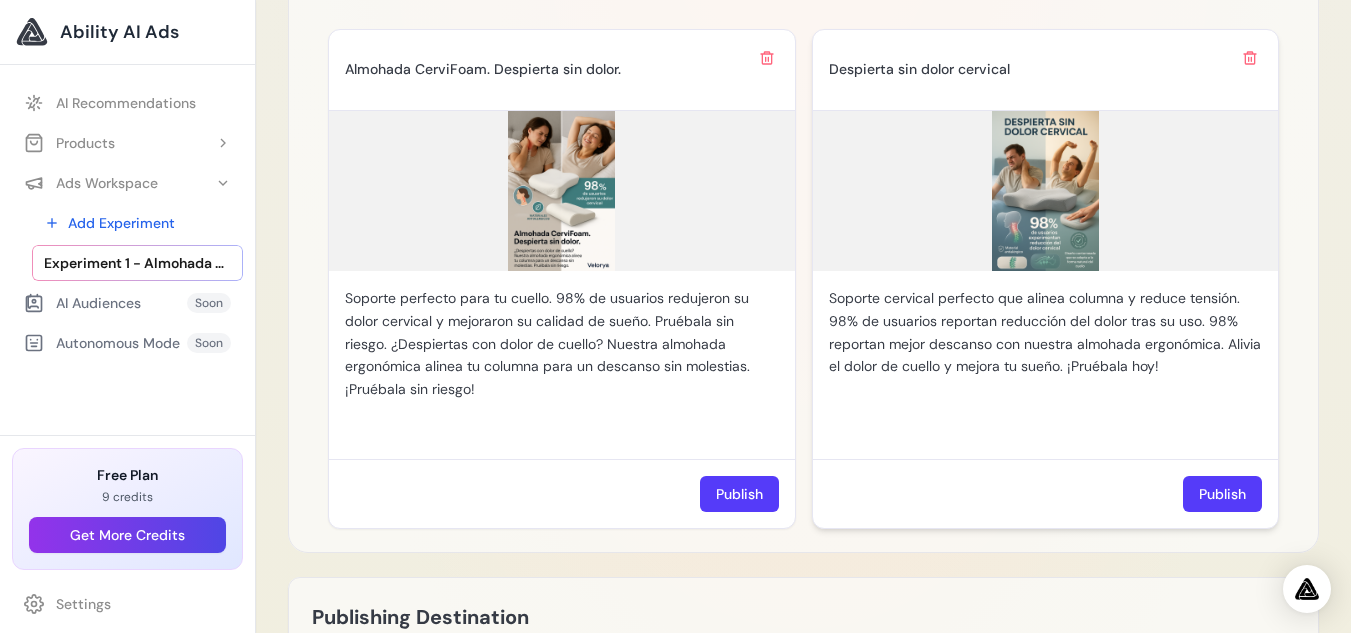 click at bounding box center (1046, 191) 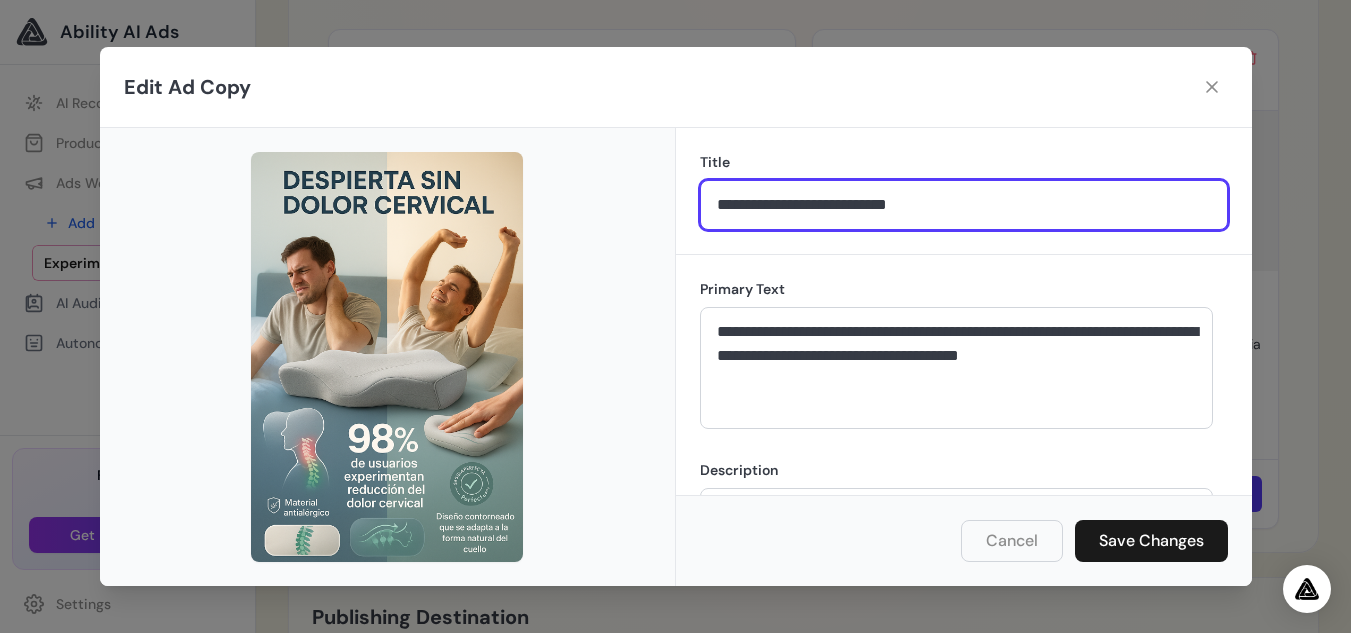 click on "**********" at bounding box center (964, 205) 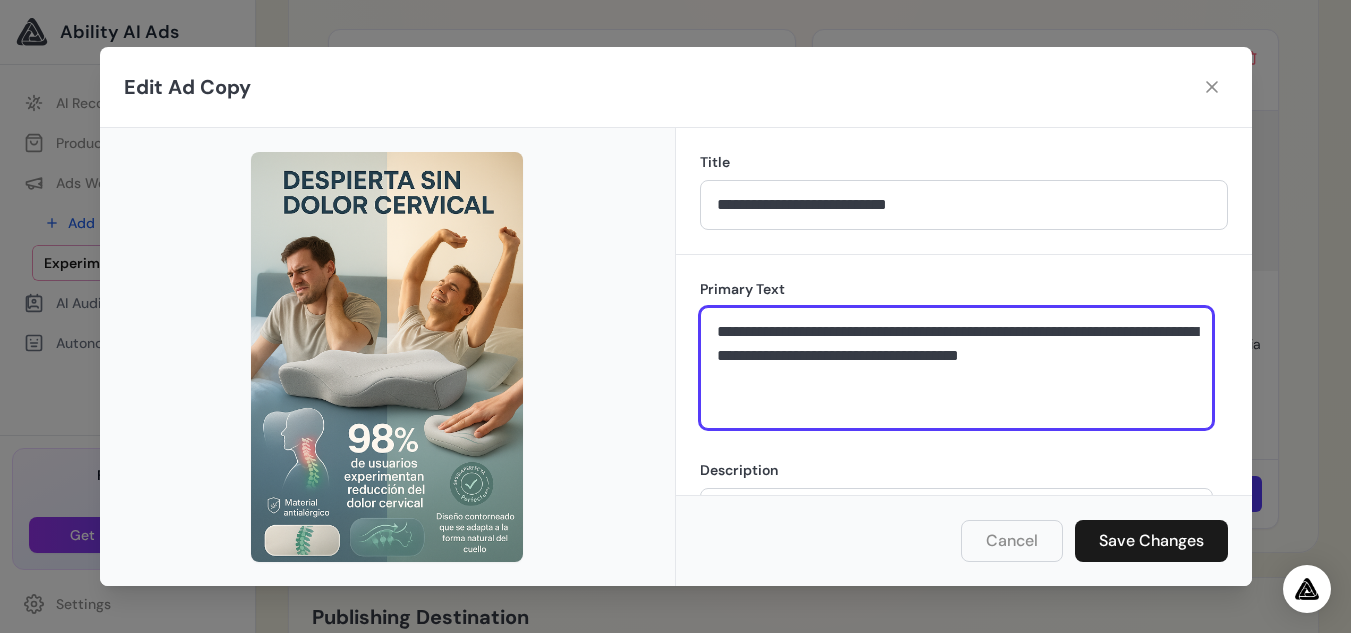 click on "**********" at bounding box center (956, 368) 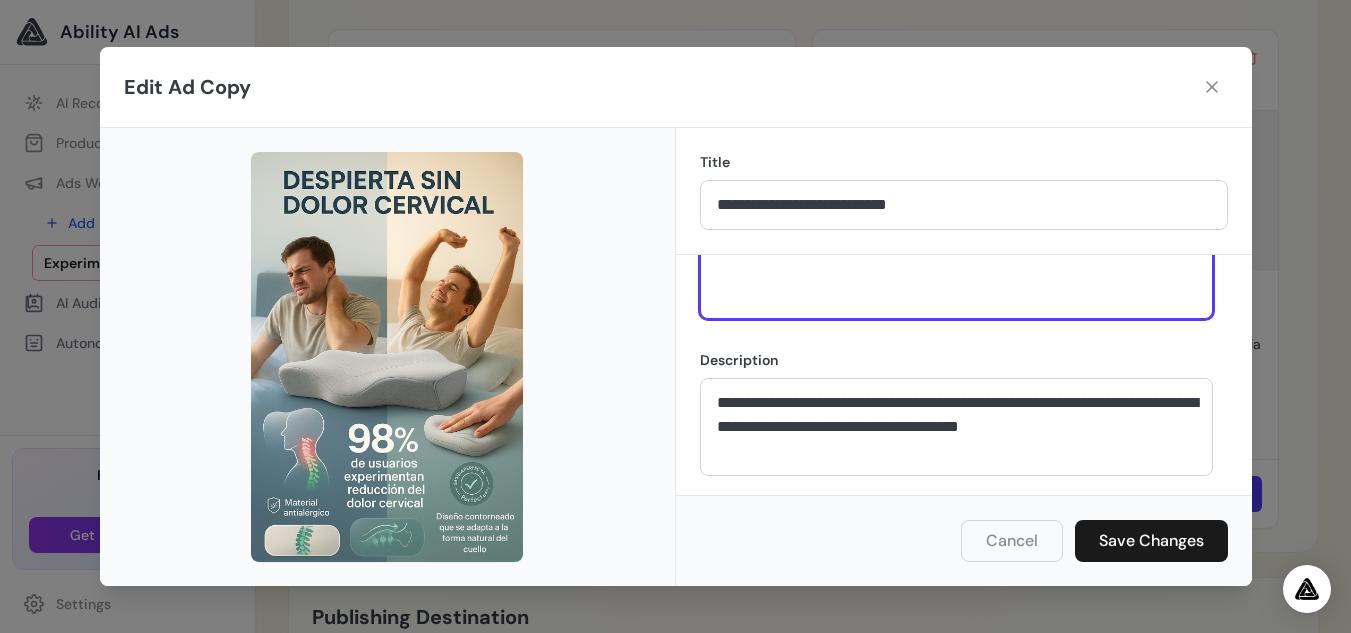 scroll, scrollTop: 122, scrollLeft: 0, axis: vertical 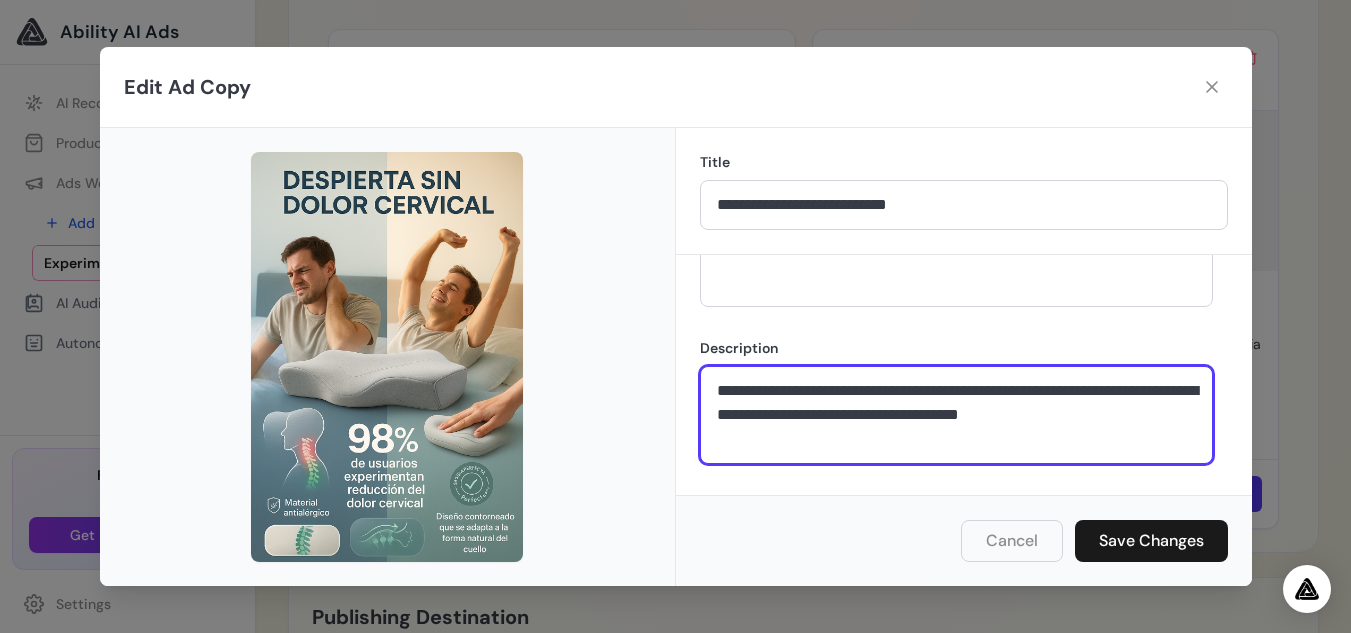 click on "**********" at bounding box center (956, 415) 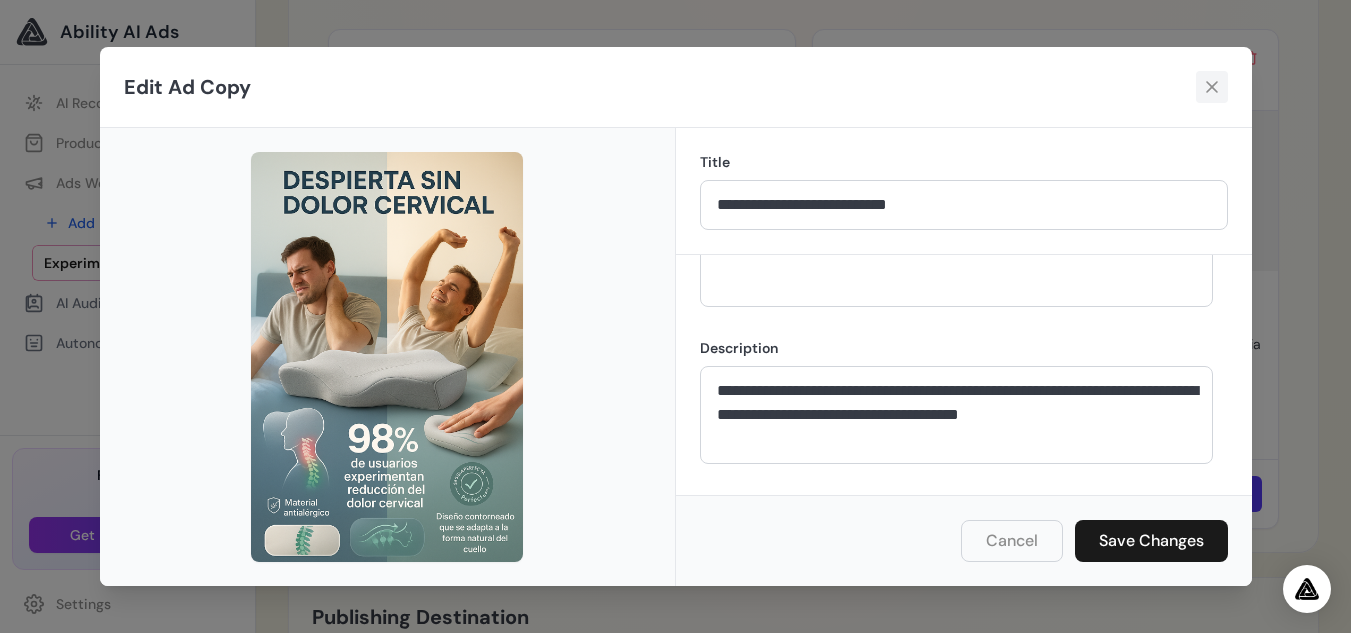 click 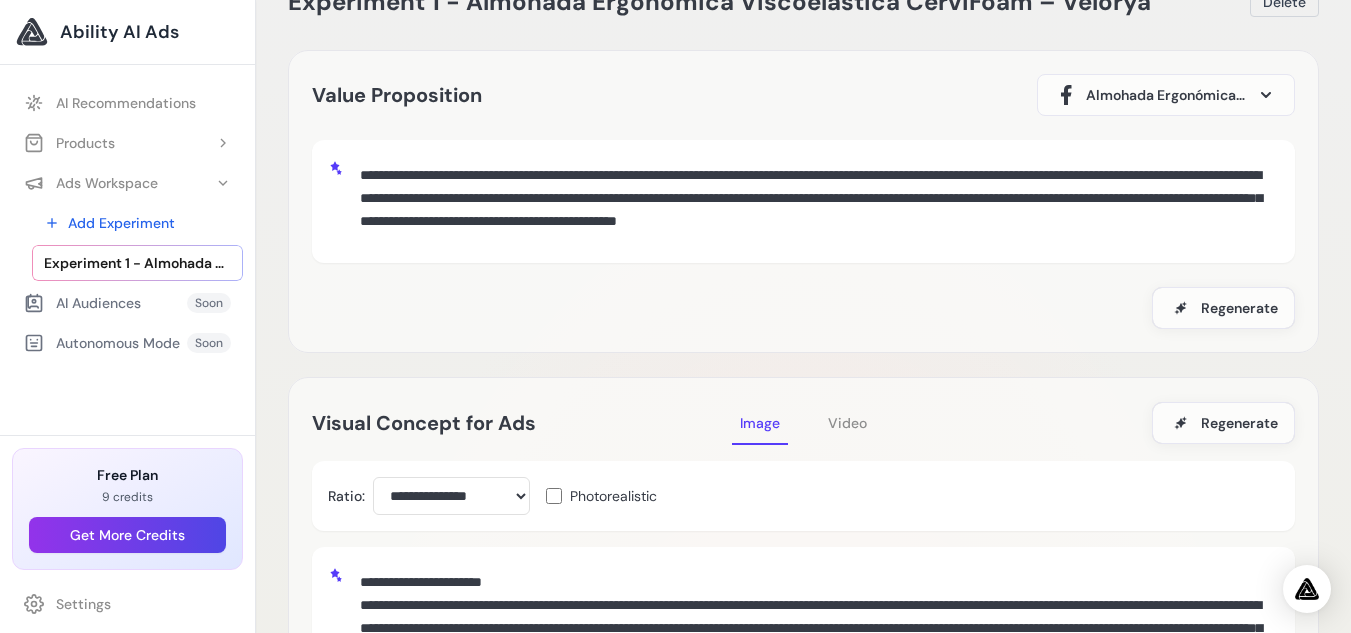 scroll, scrollTop: 0, scrollLeft: 0, axis: both 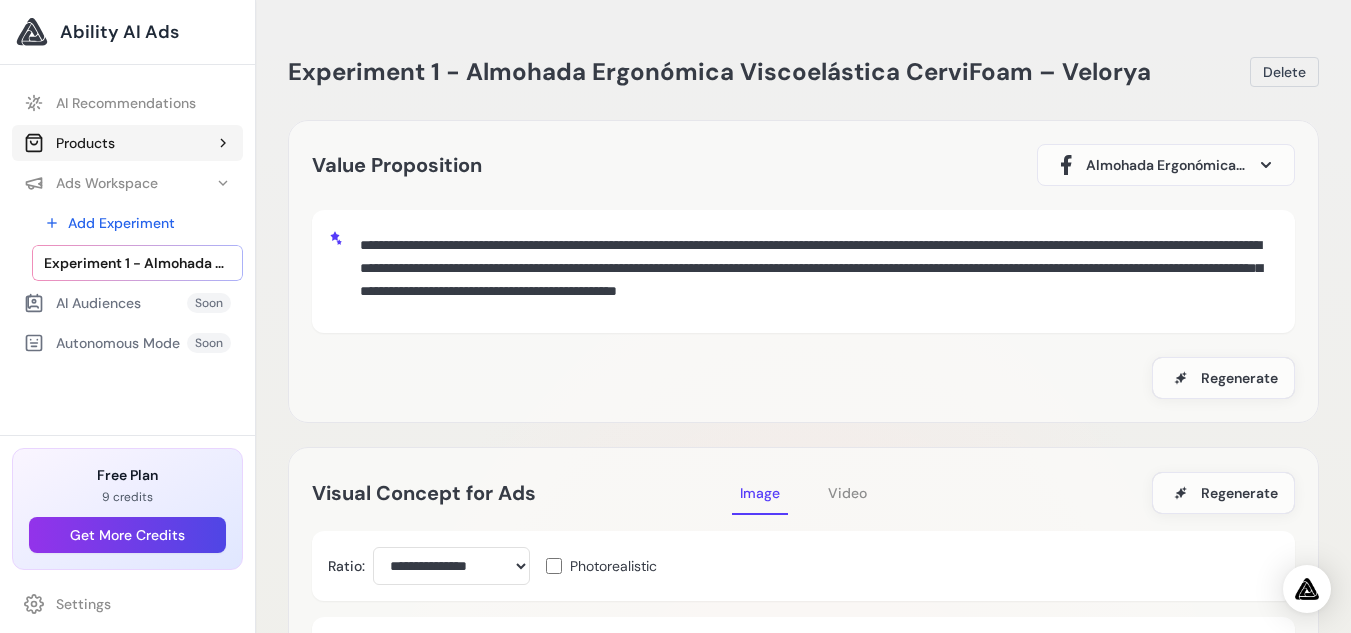 click on "Products" at bounding box center (127, 143) 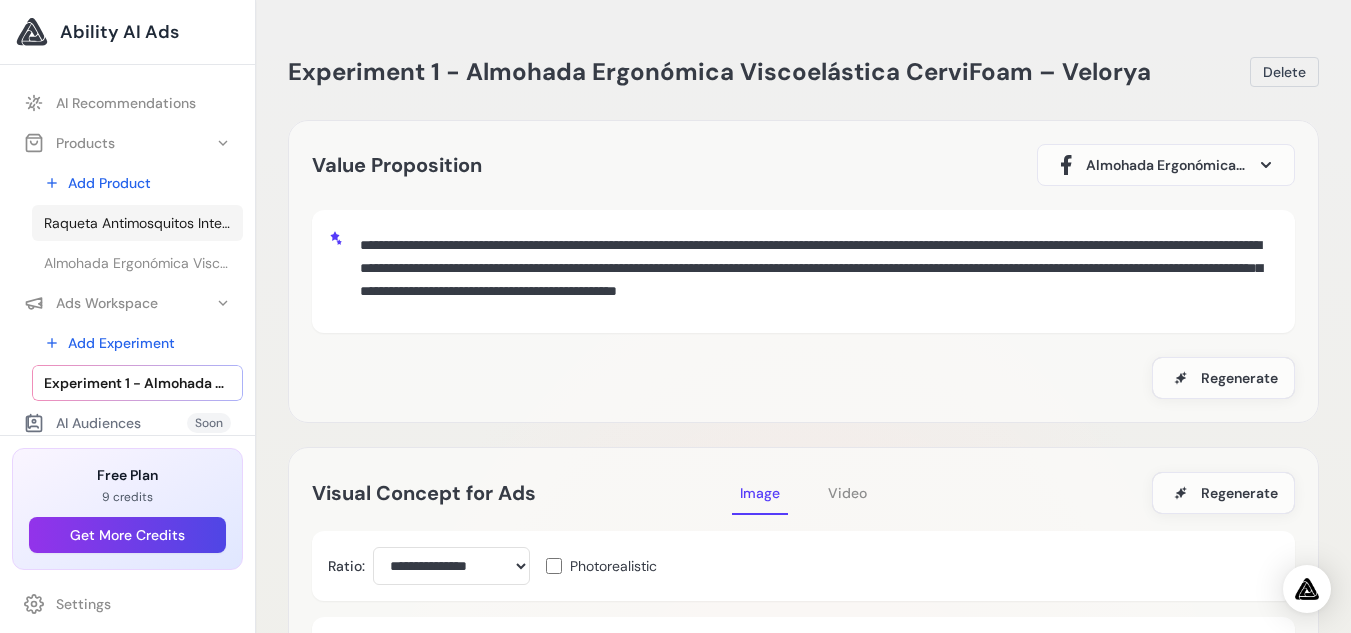 click on "Raqueta Antimosquitos Inteligente
– Velorya" at bounding box center (137, 223) 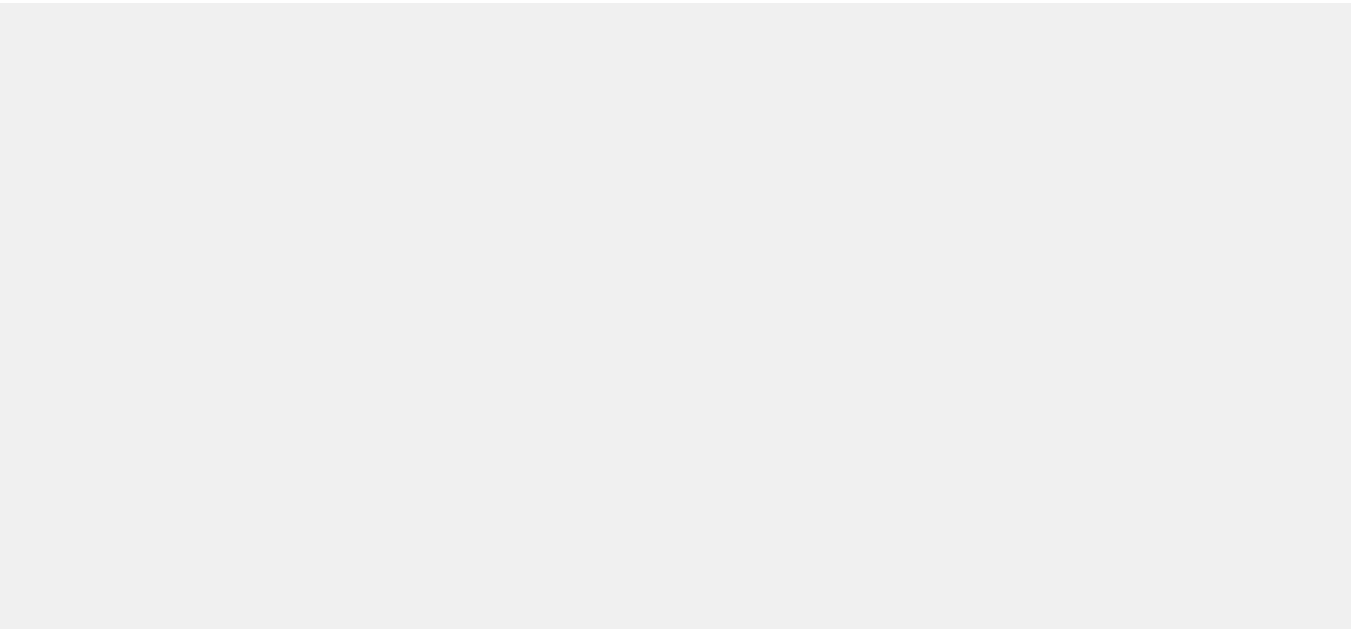 scroll, scrollTop: 0, scrollLeft: 0, axis: both 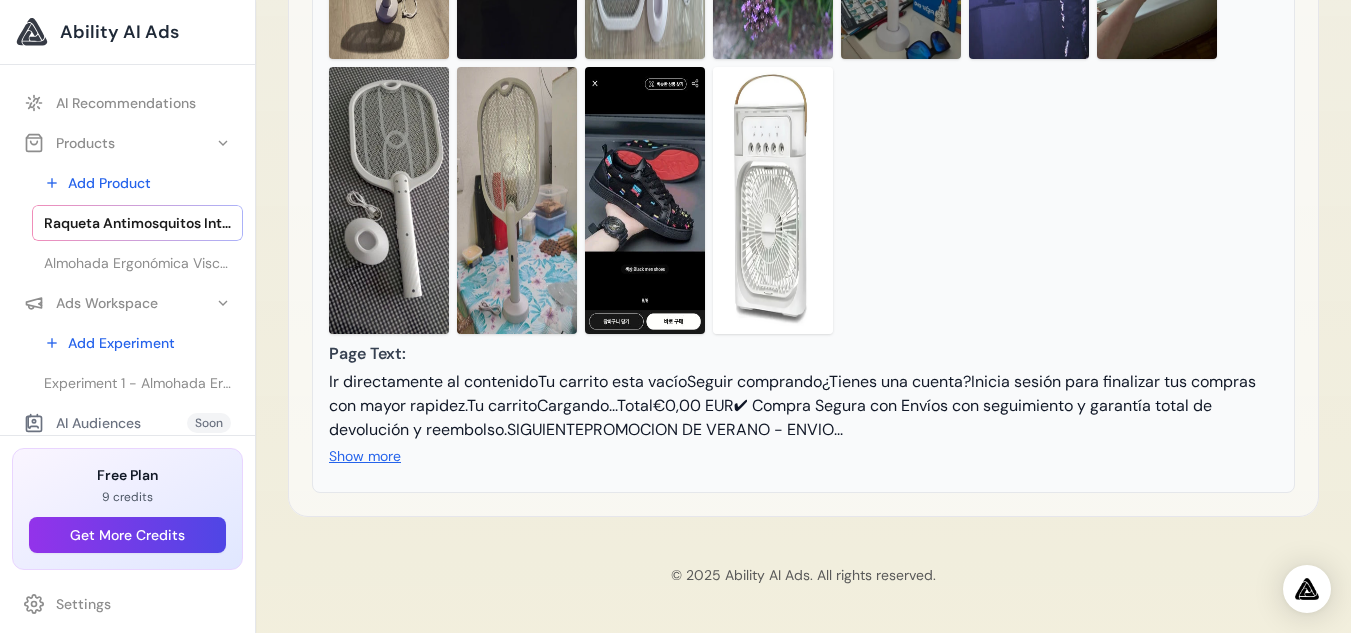 click on "Ability AI Ads
AI Recommendations
Products
Add Product
Soon" at bounding box center (675, -601) 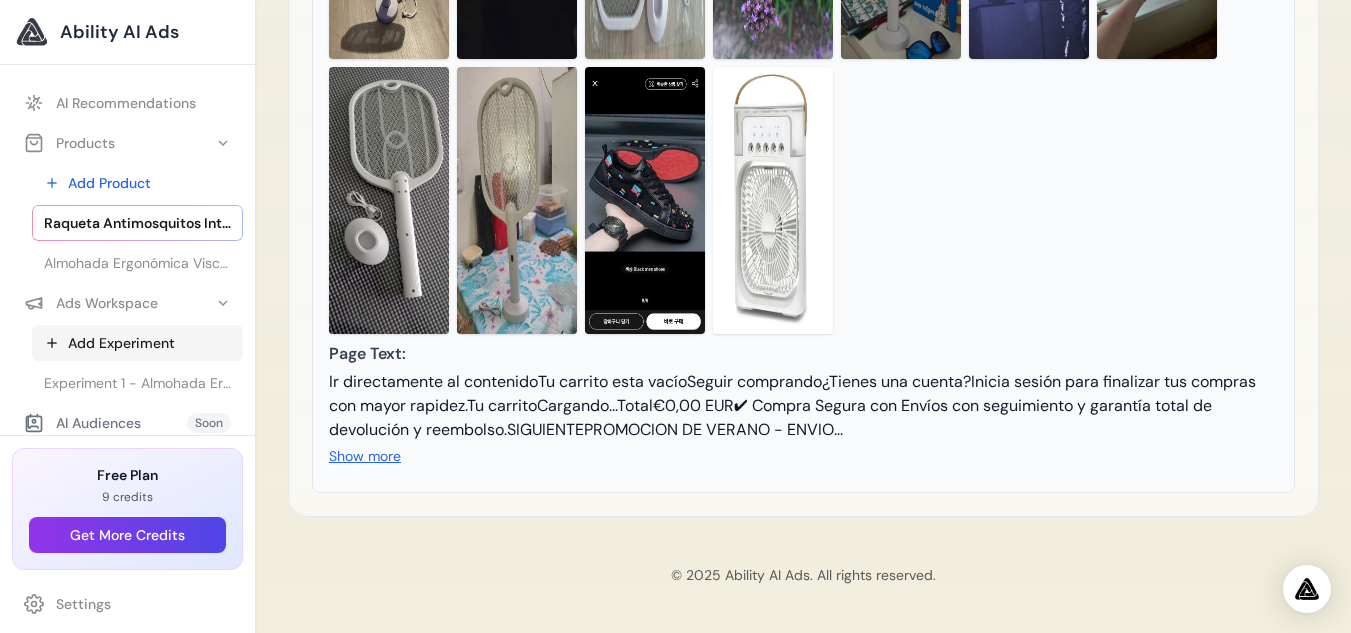 click on "Add Experiment" at bounding box center (137, 343) 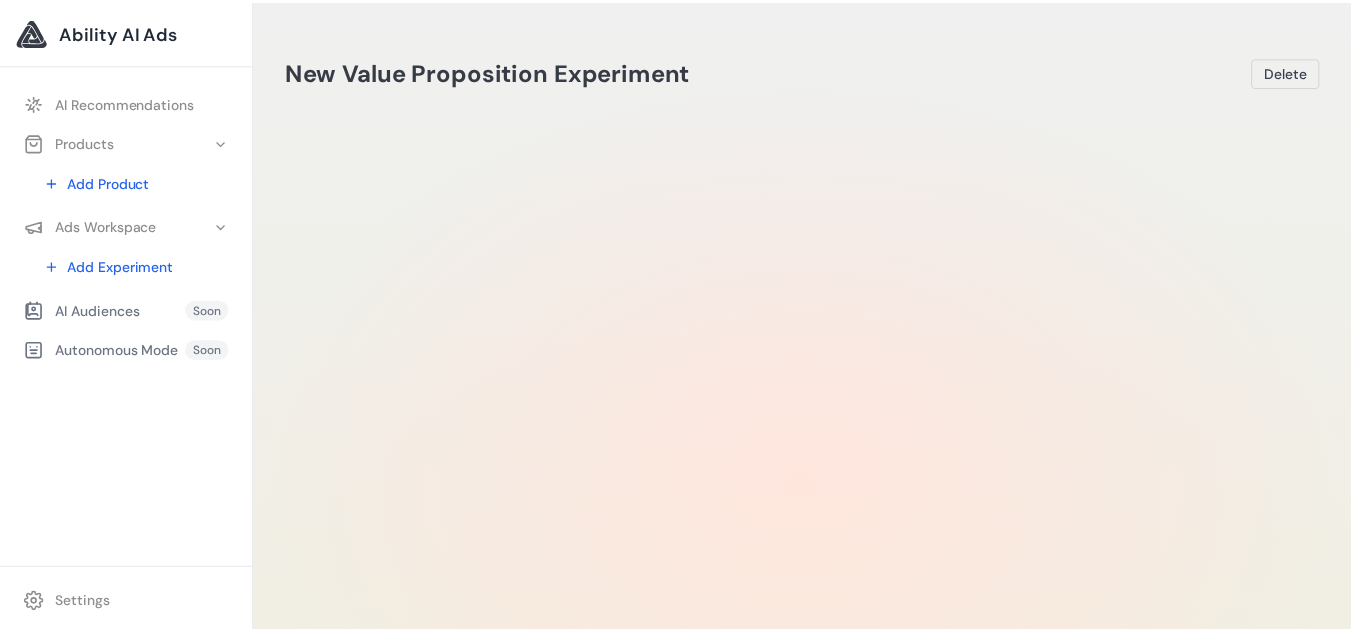 scroll, scrollTop: 0, scrollLeft: 0, axis: both 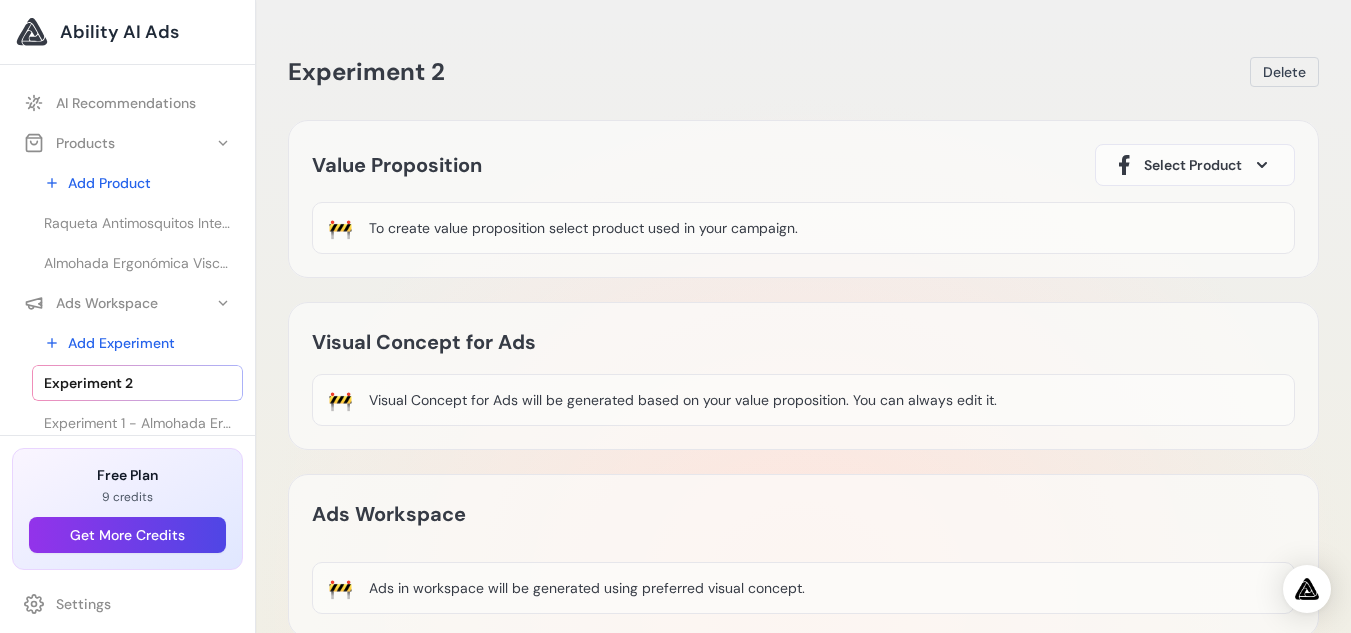 click on "Select Product" at bounding box center [1195, 165] 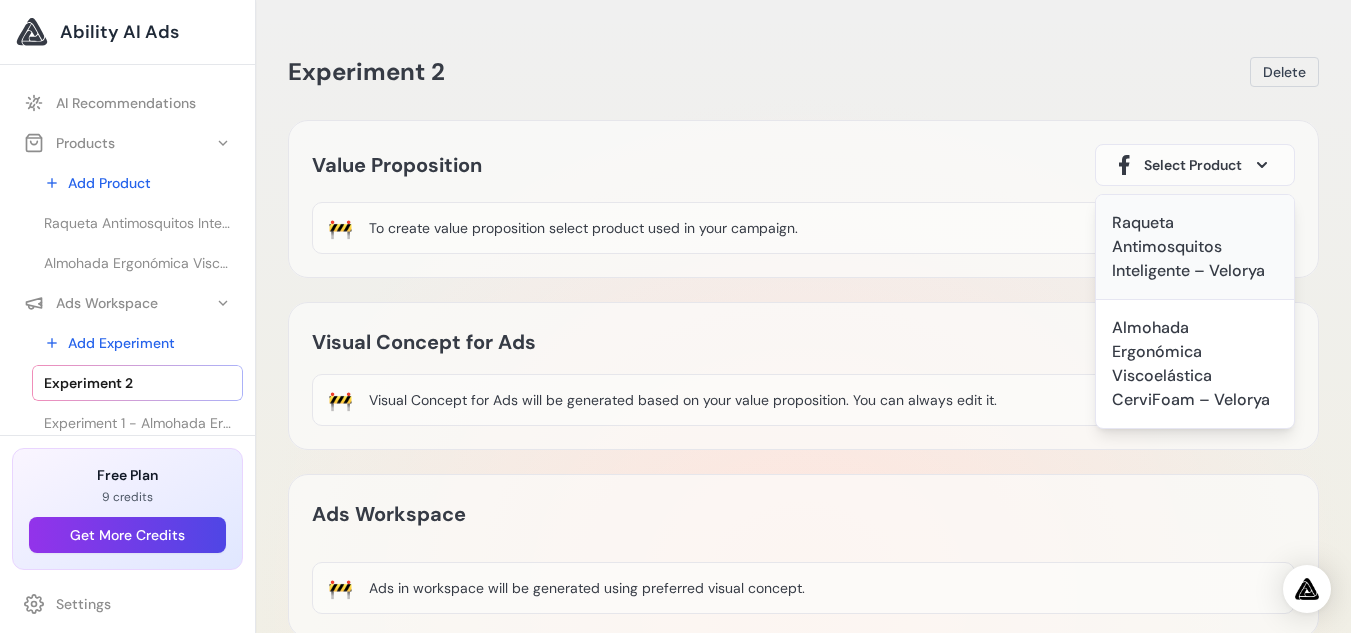 click on "Raqueta Antimosquitos Inteligente
– Velorya" at bounding box center [1195, 247] 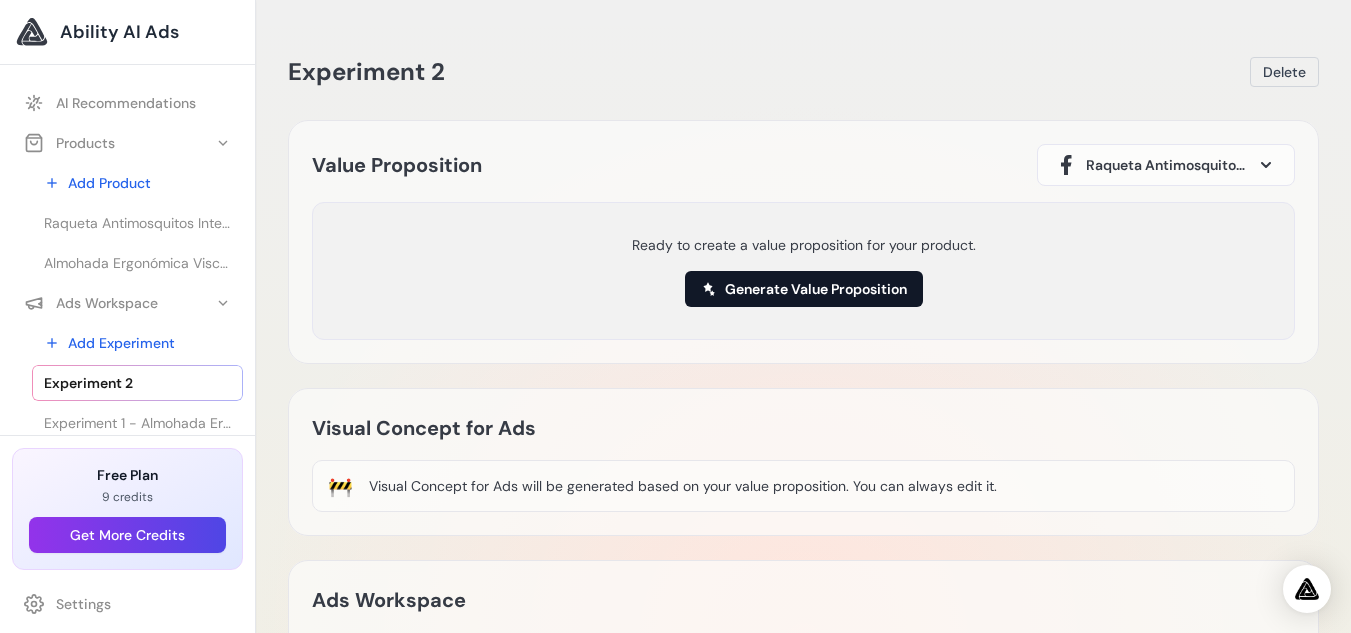 click on "Generate Value Proposition" at bounding box center (804, 289) 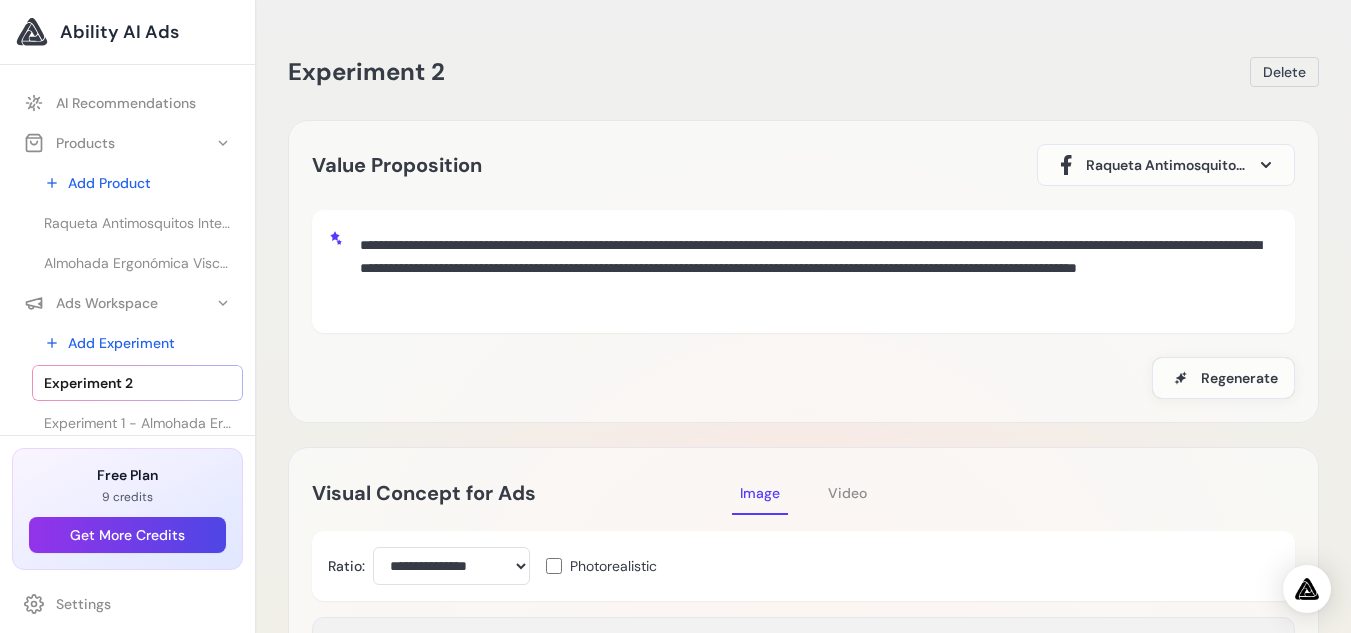 click on "**********" at bounding box center (815, 269) 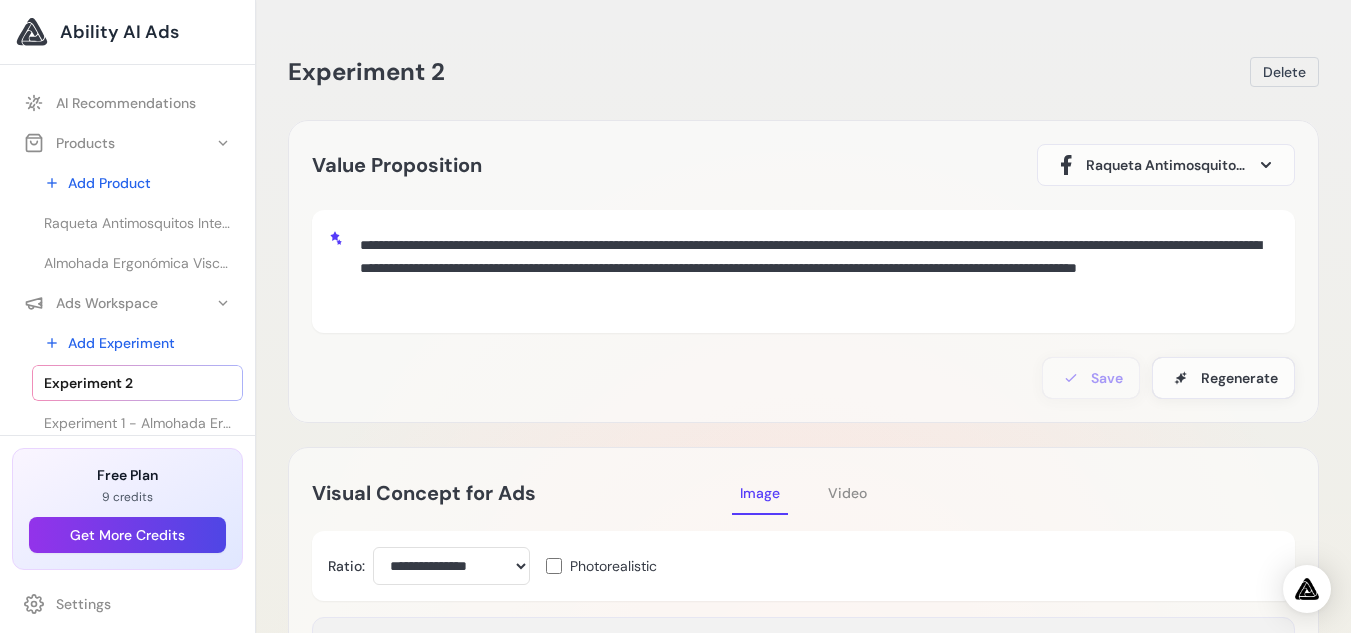 drag, startPoint x: 837, startPoint y: 300, endPoint x: 311, endPoint y: 224, distance: 531.46216 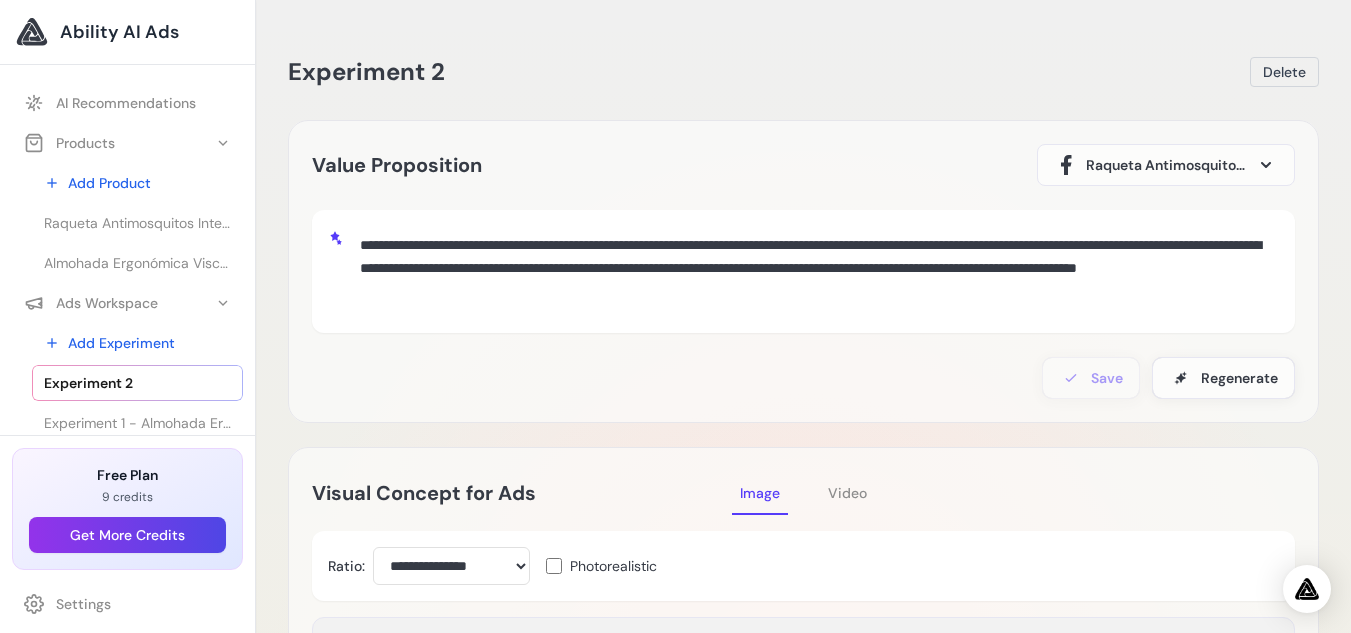 paste on "**********" 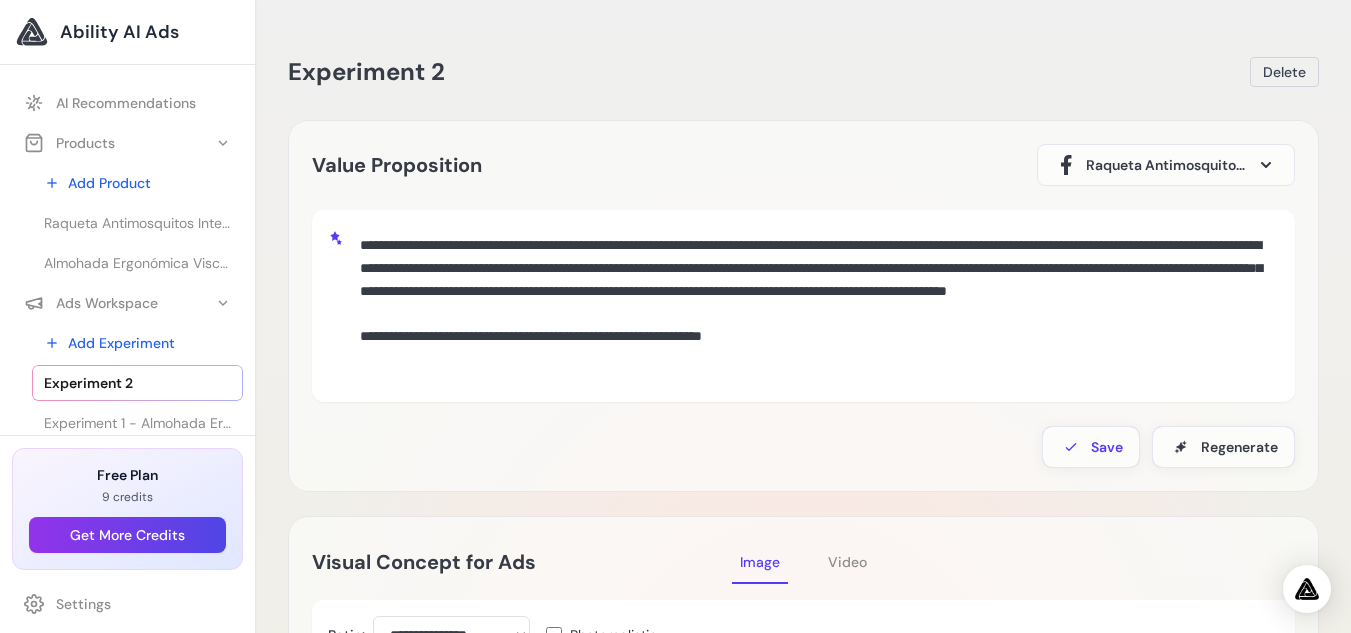 drag, startPoint x: 817, startPoint y: 362, endPoint x: 352, endPoint y: 351, distance: 465.1301 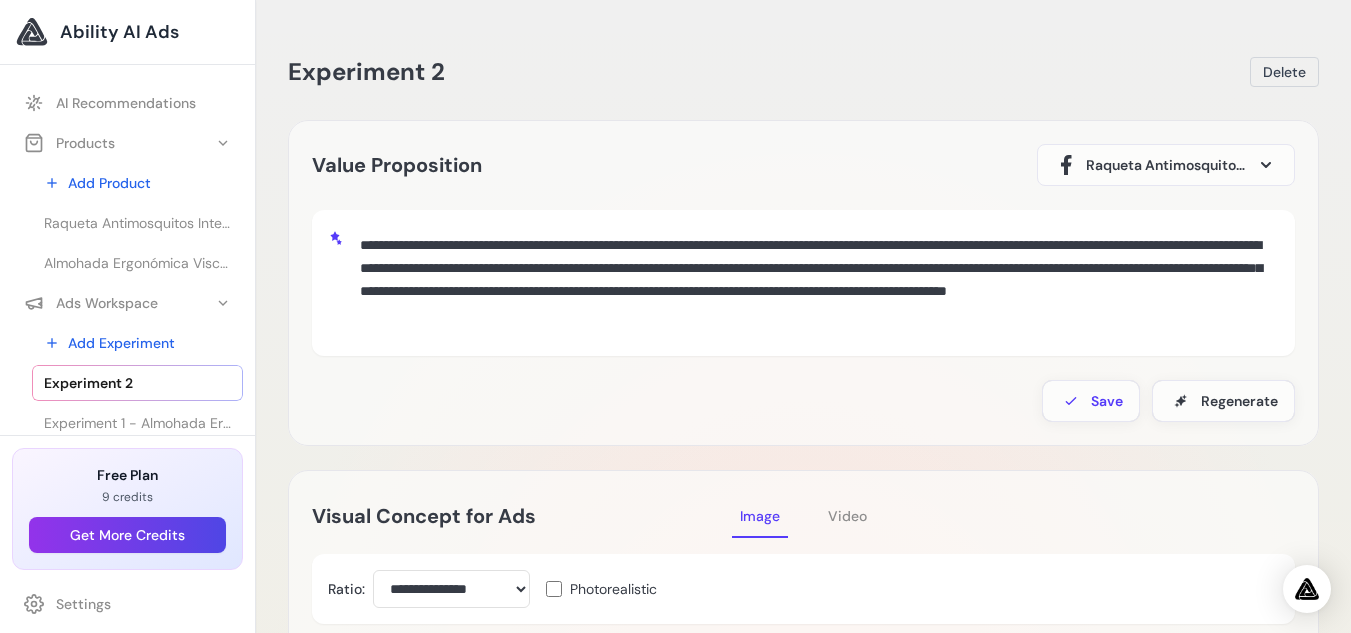click on "**********" at bounding box center (815, 280) 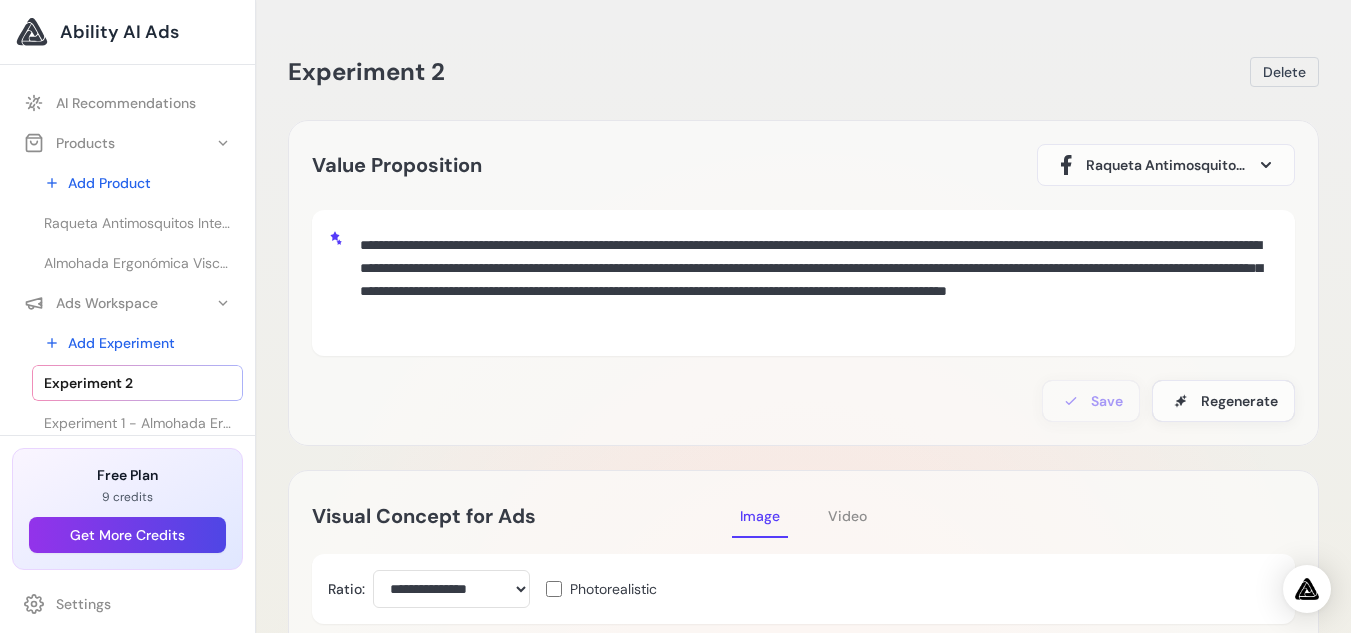 click on "**********" at bounding box center (815, 280) 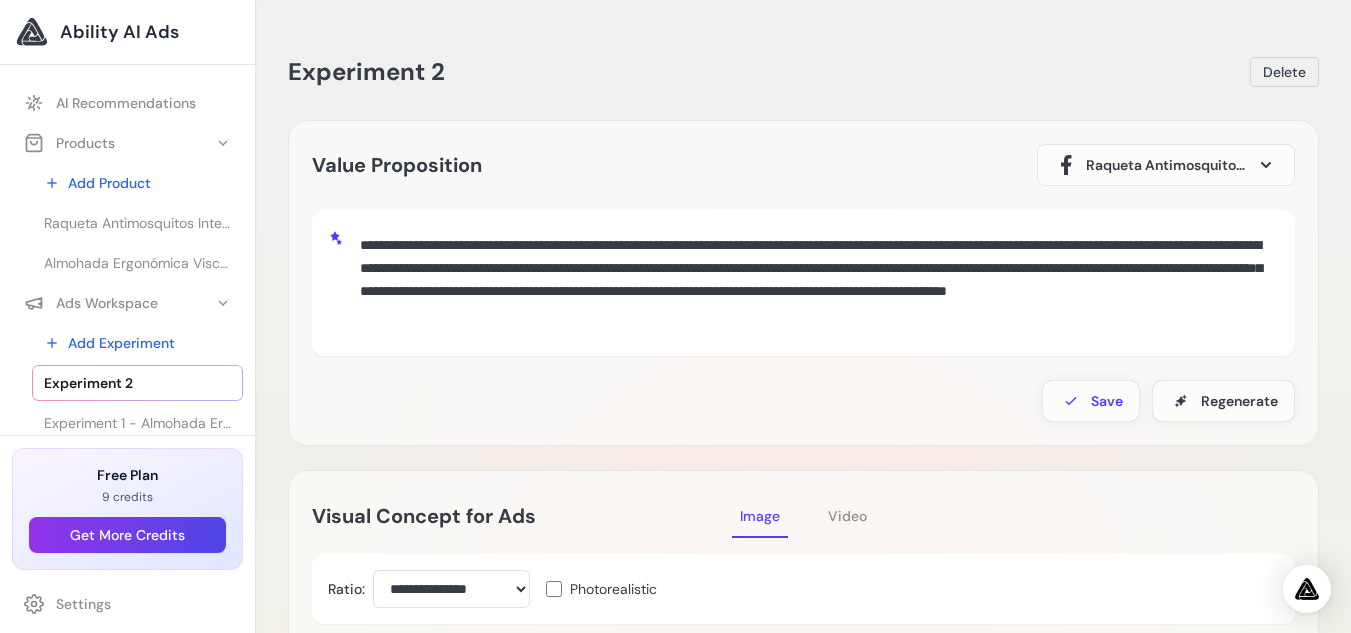 scroll, scrollTop: 16, scrollLeft: 0, axis: vertical 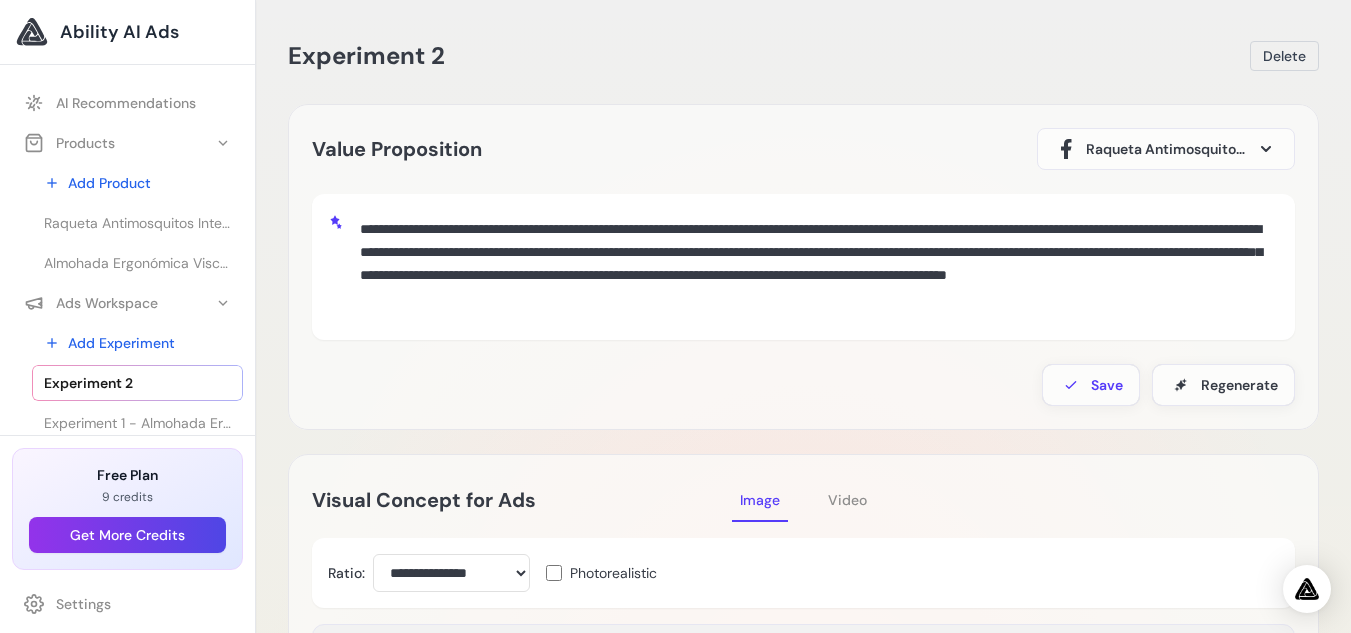 click on "**********" at bounding box center (815, 264) 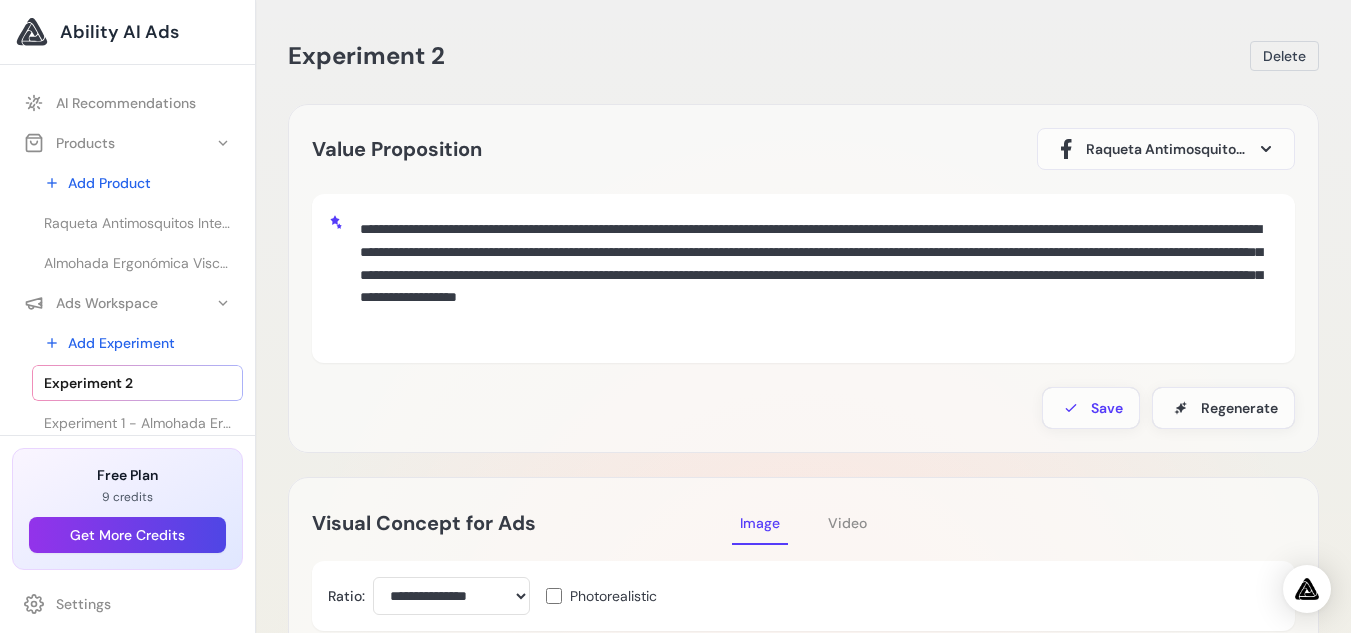 drag, startPoint x: 1082, startPoint y: 299, endPoint x: 1092, endPoint y: 353, distance: 54.91812 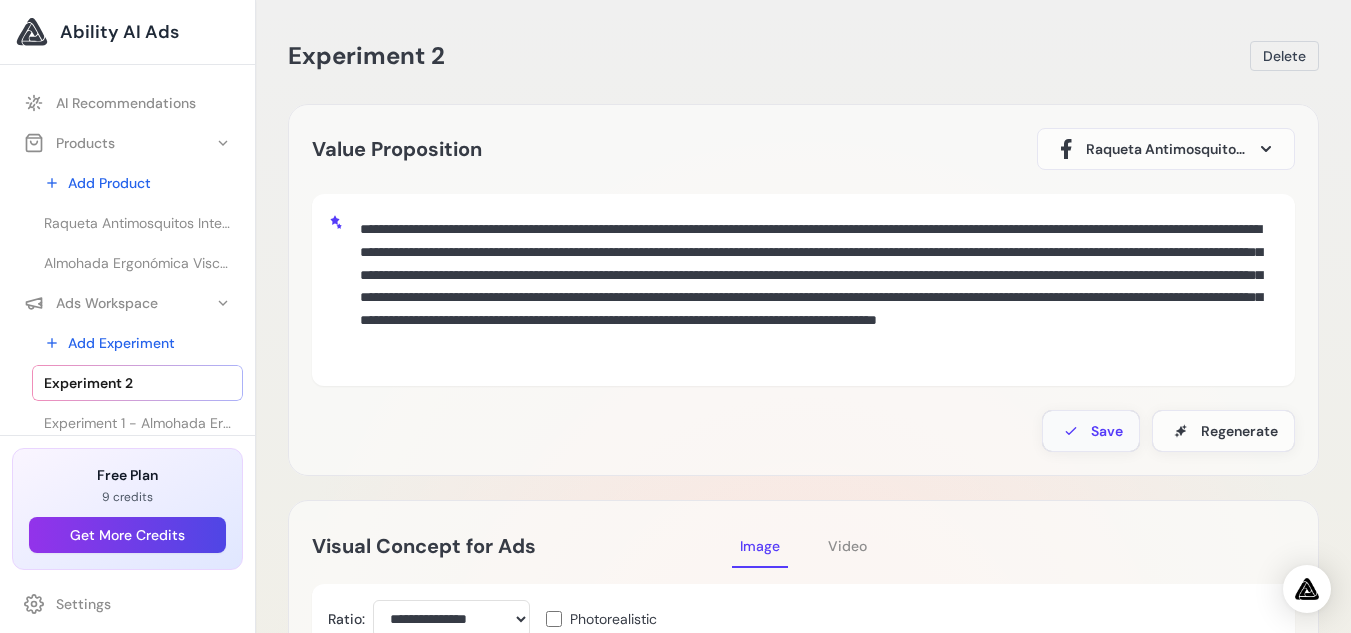 type on "**********" 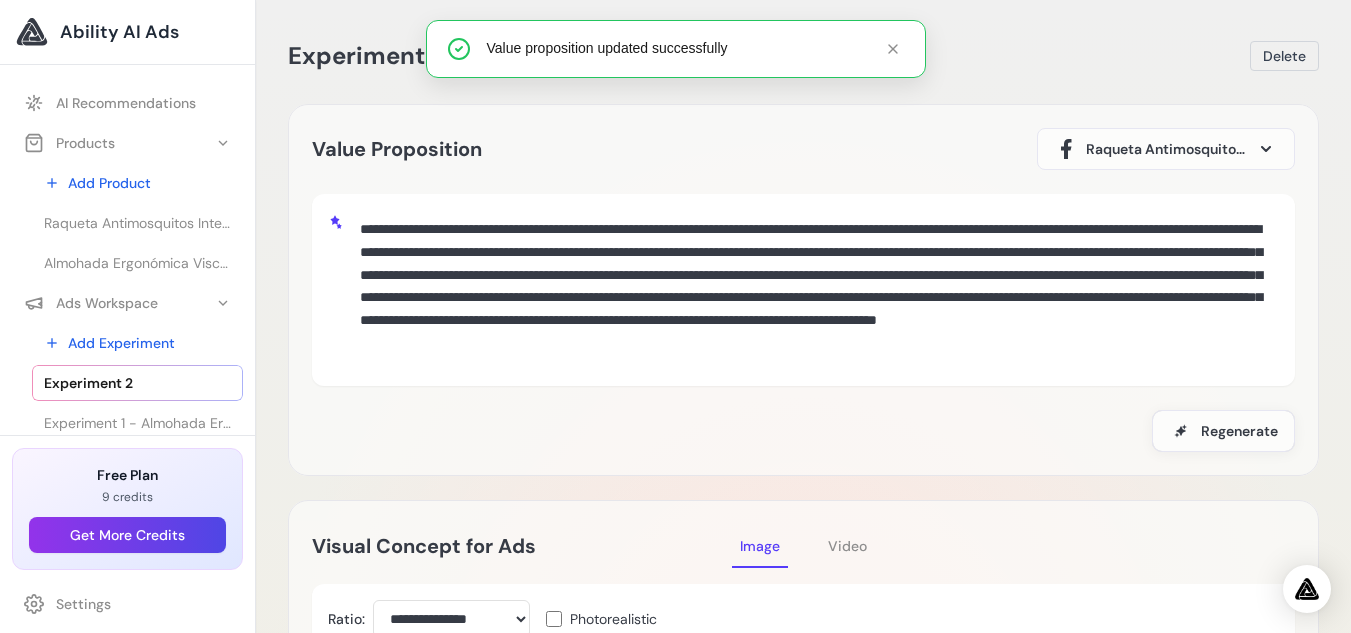 scroll, scrollTop: 79, scrollLeft: 0, axis: vertical 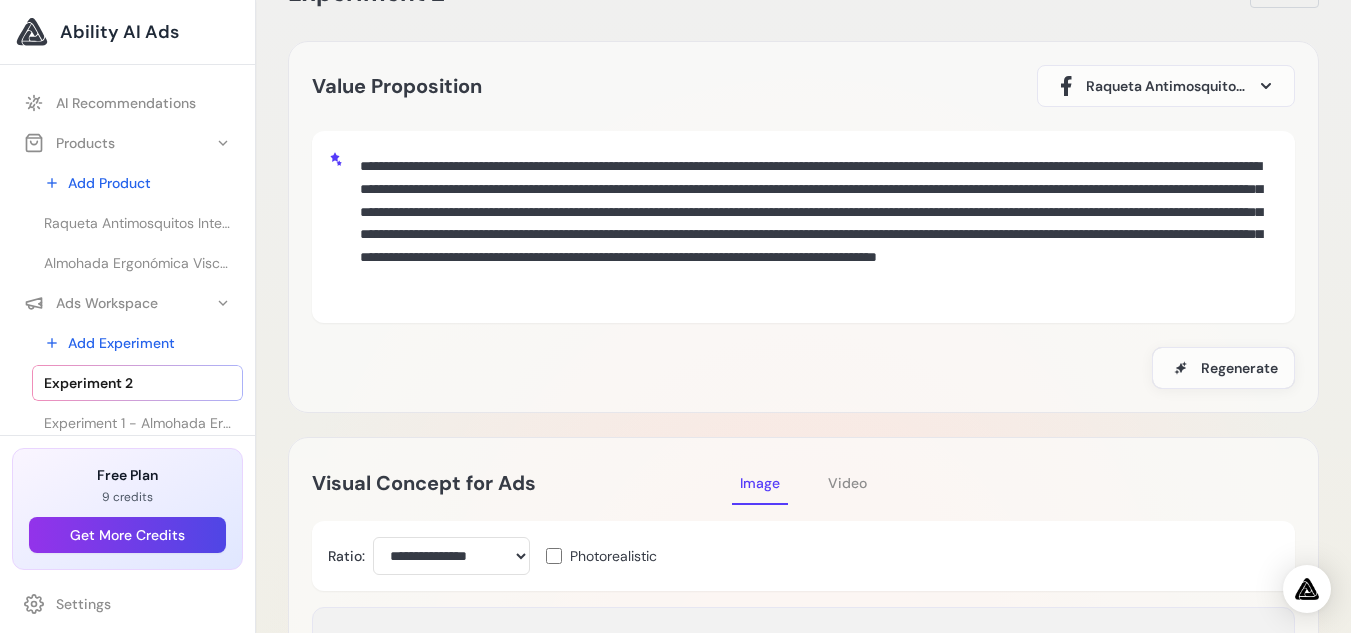 drag, startPoint x: 1248, startPoint y: 286, endPoint x: 311, endPoint y: 154, distance: 946.2521 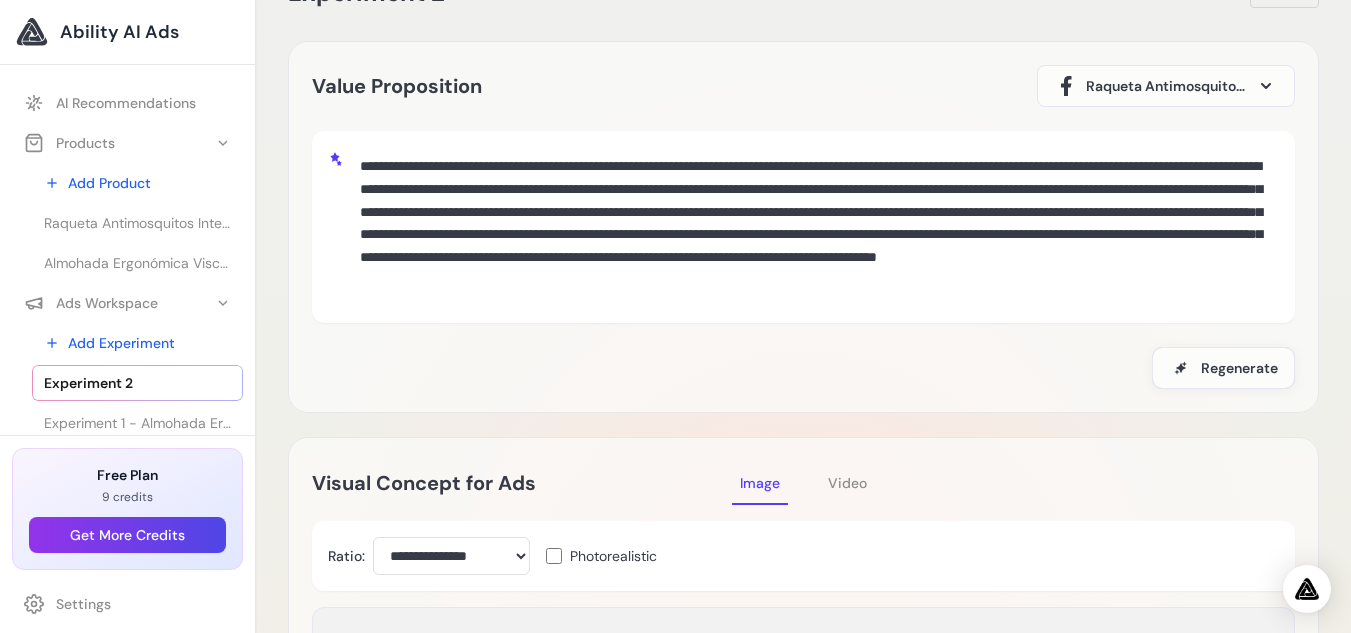 click on "Value Proposition
Raqueta Antimosquitos Inteligente
– Velorya
Almohada Ergonómica Viscoelástica CerviFoam
– Velorya
Save Regenerate" at bounding box center [803, 227] 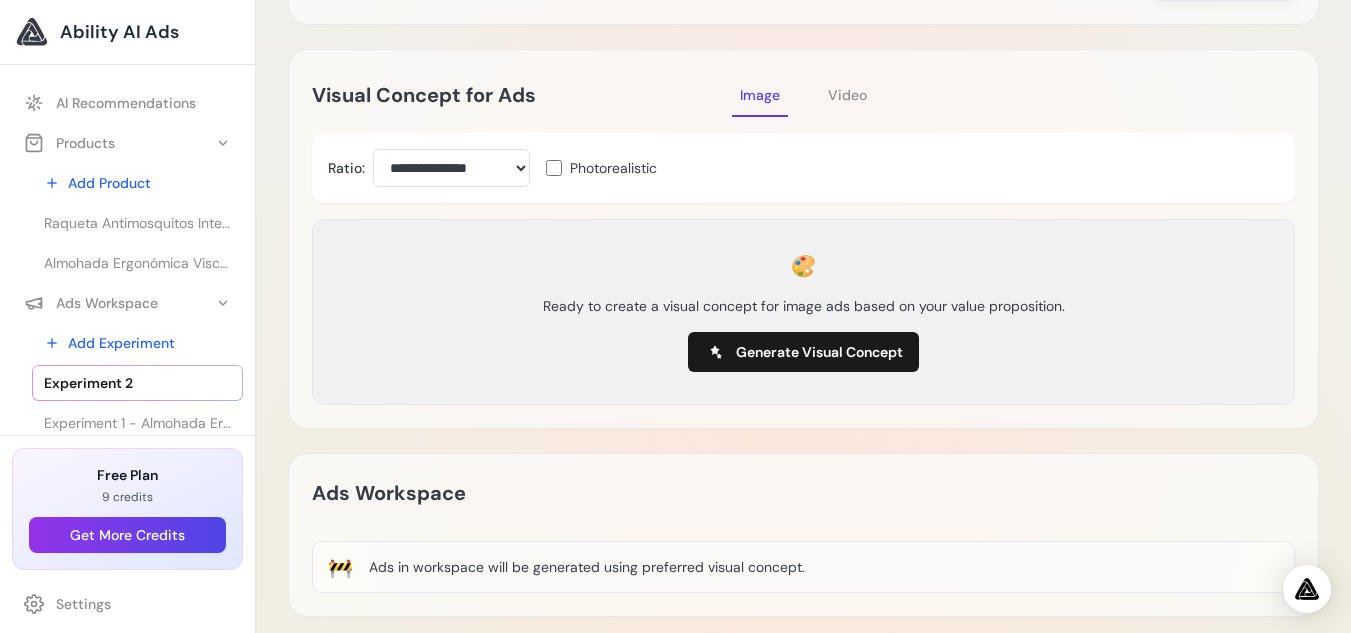 scroll, scrollTop: 472, scrollLeft: 0, axis: vertical 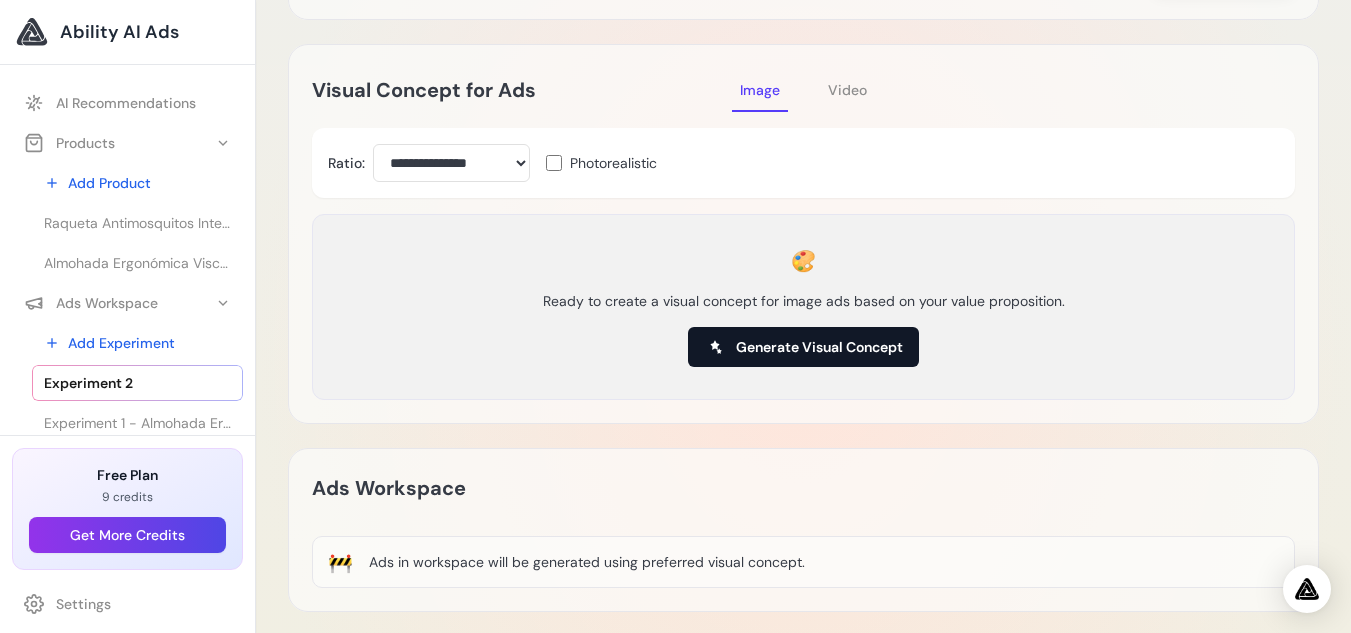 click on "Generate Visual Concept" at bounding box center [819, 347] 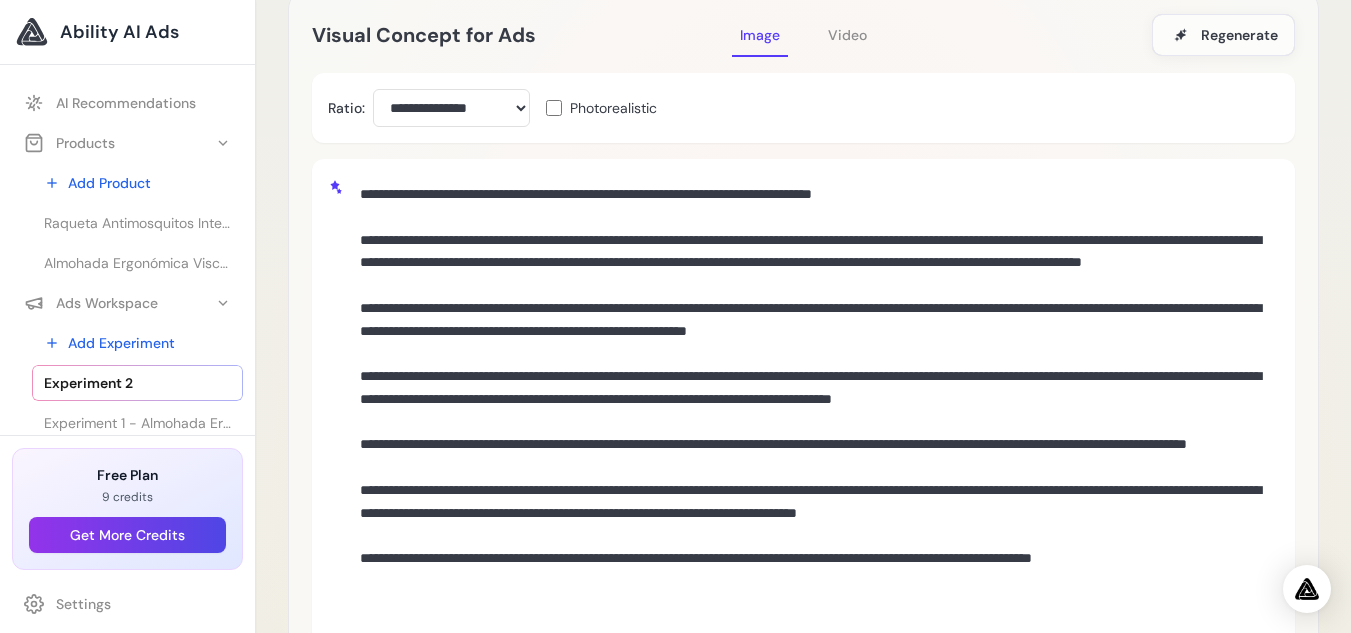 scroll, scrollTop: 513, scrollLeft: 0, axis: vertical 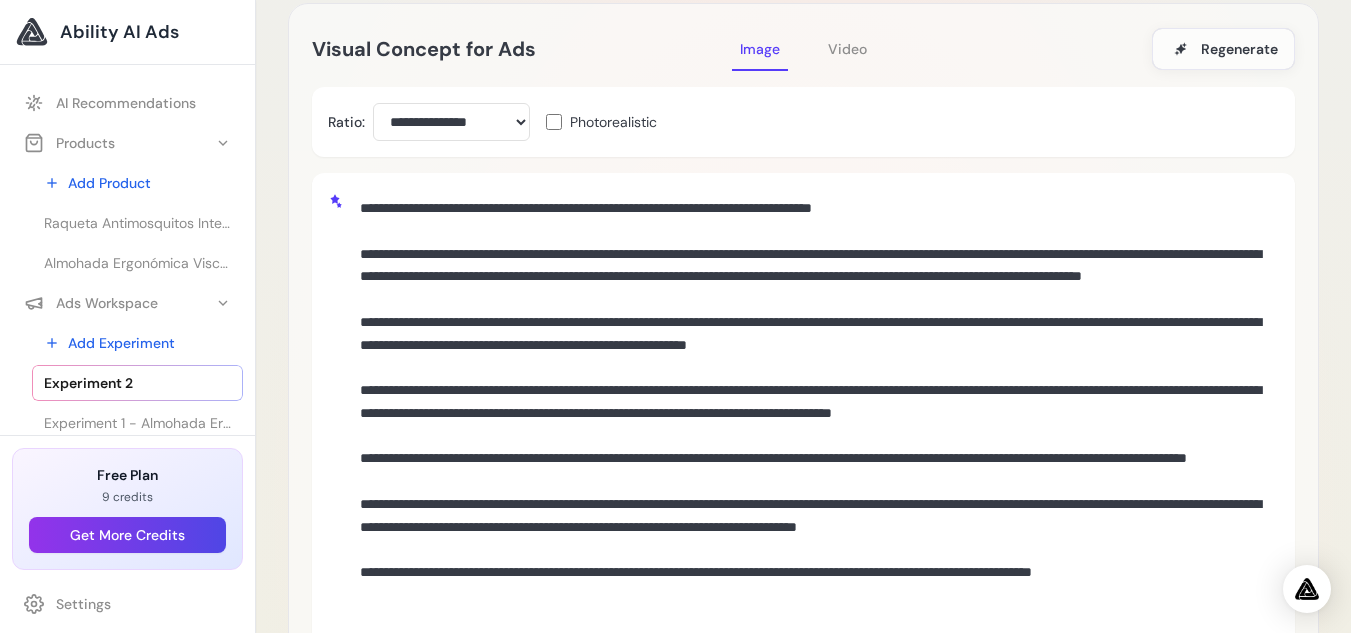 drag, startPoint x: 457, startPoint y: 451, endPoint x: 325, endPoint y: 173, distance: 307.74664 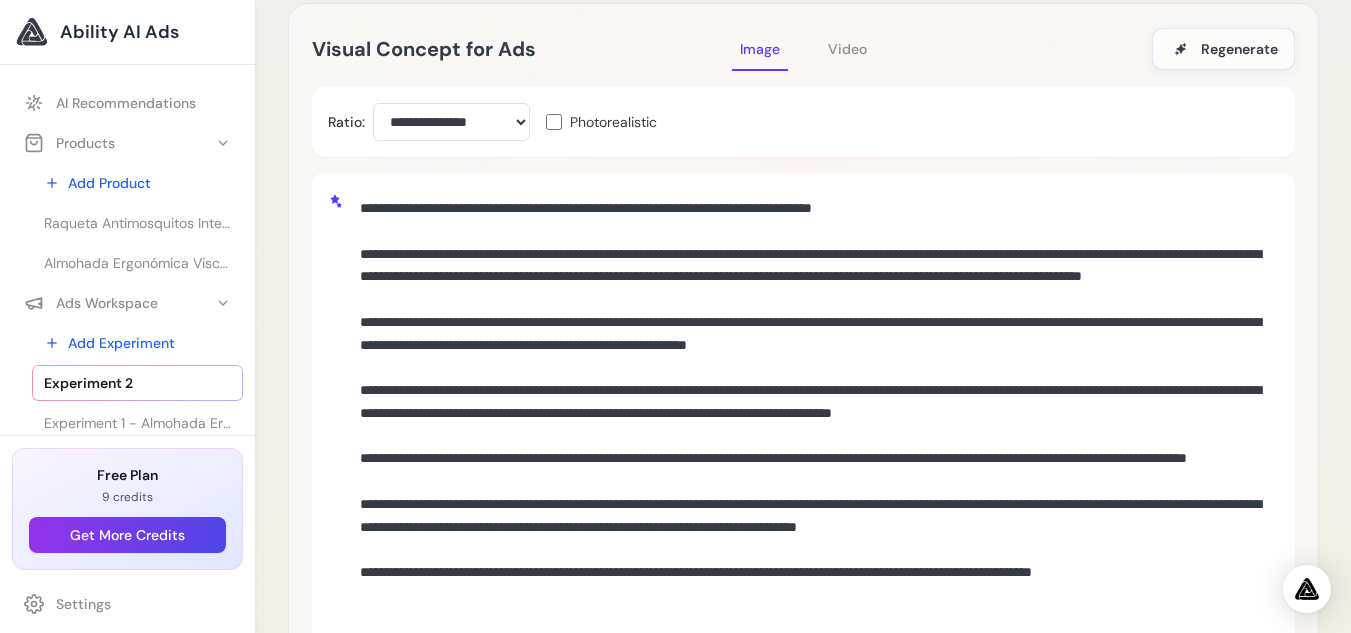 click at bounding box center [803, 428] 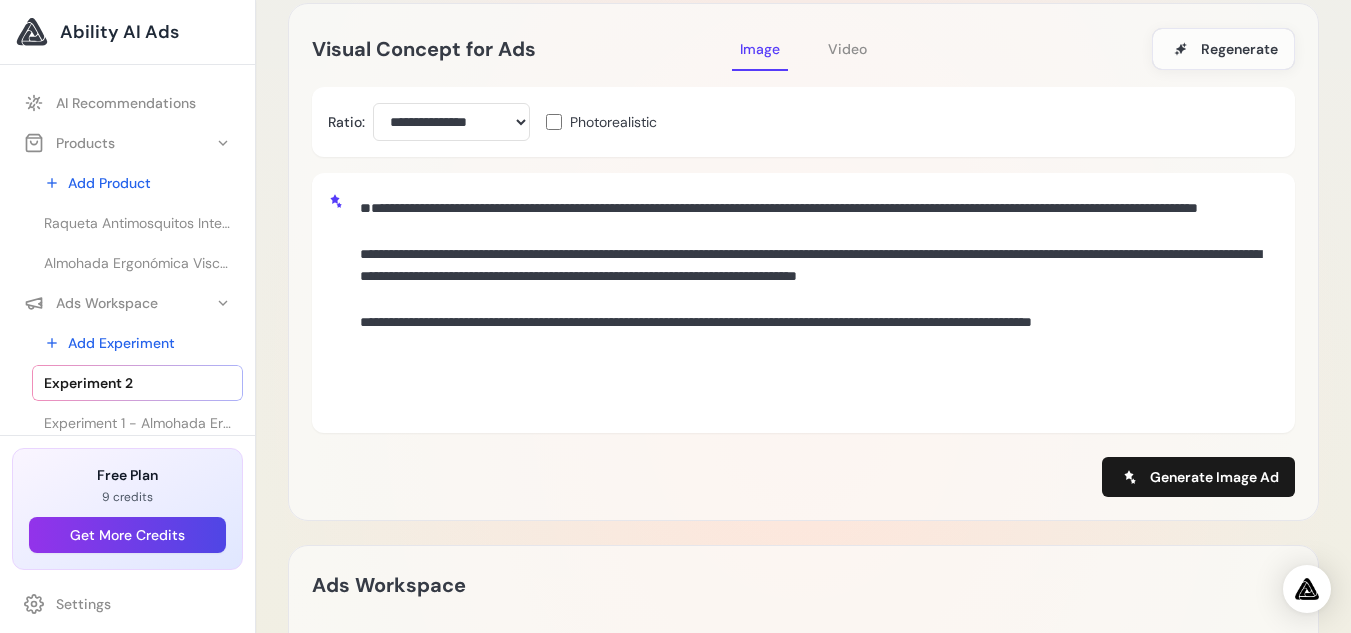 paste on "**********" 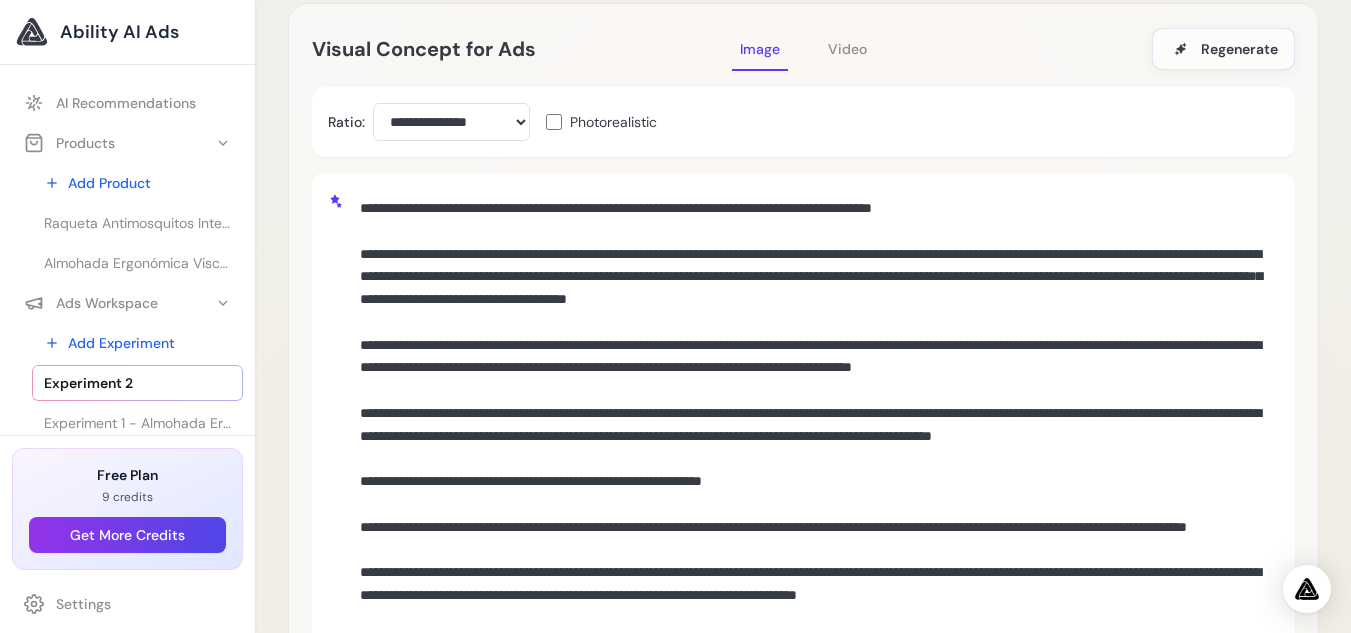 click at bounding box center (815, 471) 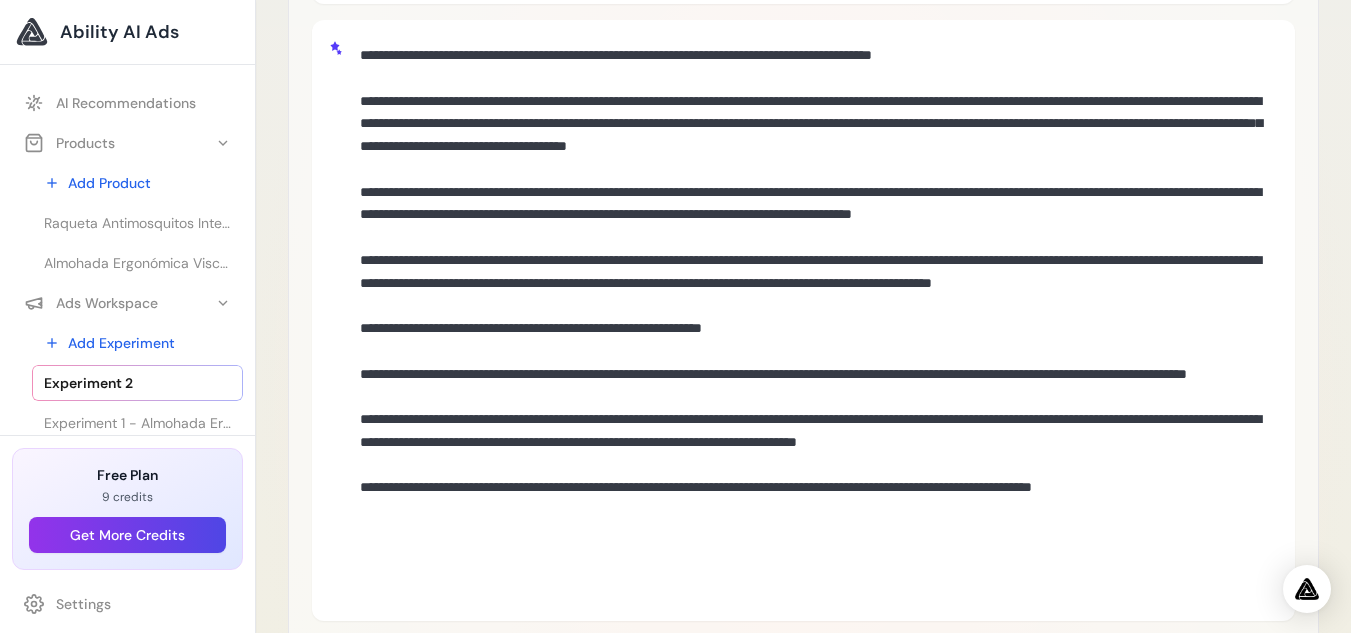 scroll, scrollTop: 712, scrollLeft: 0, axis: vertical 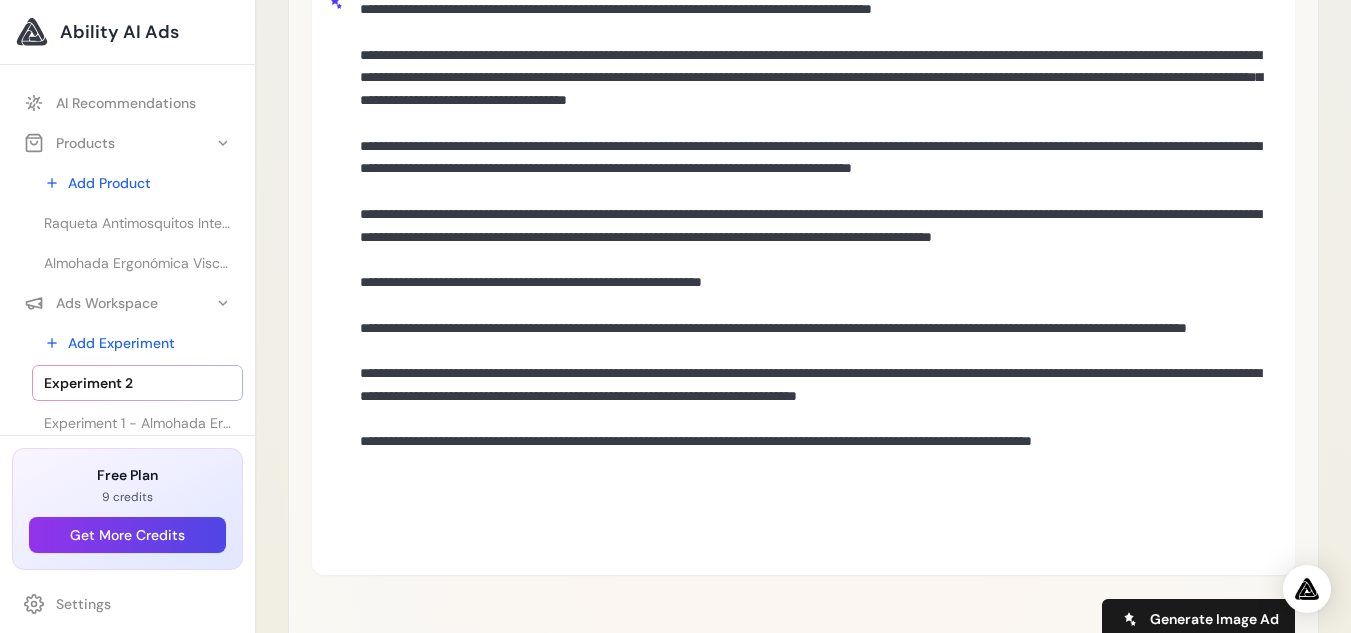 drag, startPoint x: 816, startPoint y: 351, endPoint x: 354, endPoint y: 353, distance: 462.00433 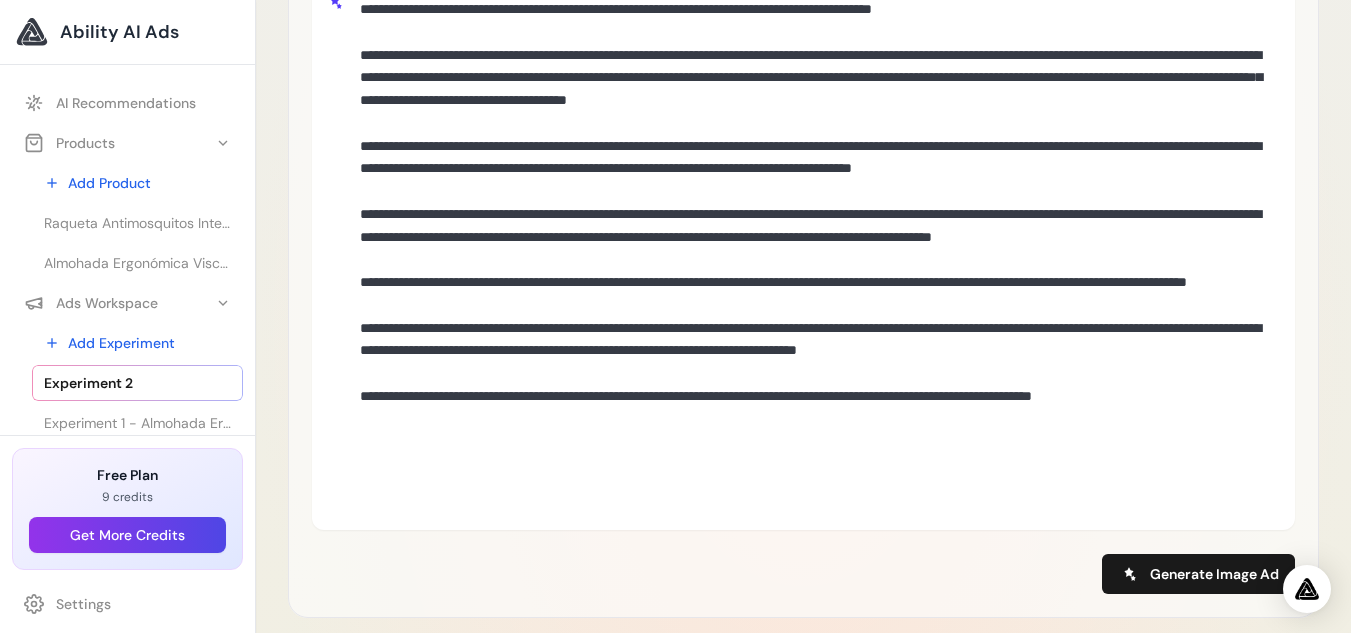 drag, startPoint x: 361, startPoint y: 349, endPoint x: 1365, endPoint y: 512, distance: 1017.1455 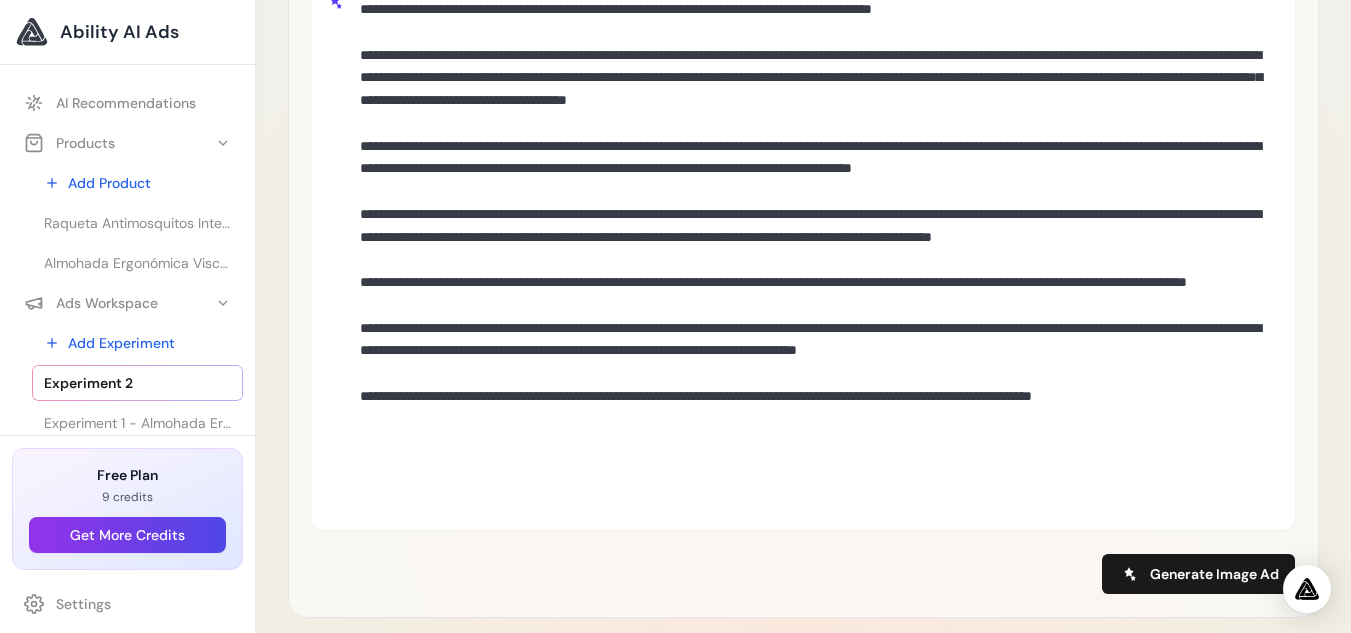 click on "Ability AI Ads
AI Recommendations
Products
Add Product
Soon i" at bounding box center (675, 326) 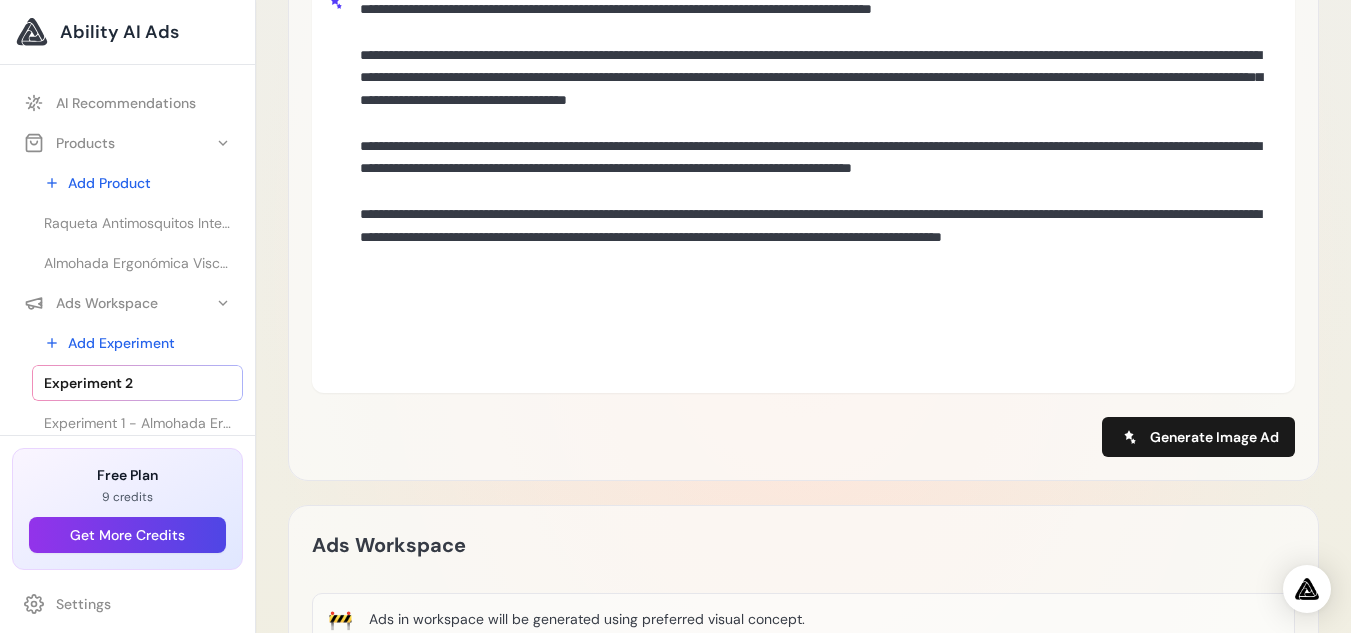 paste on "**********" 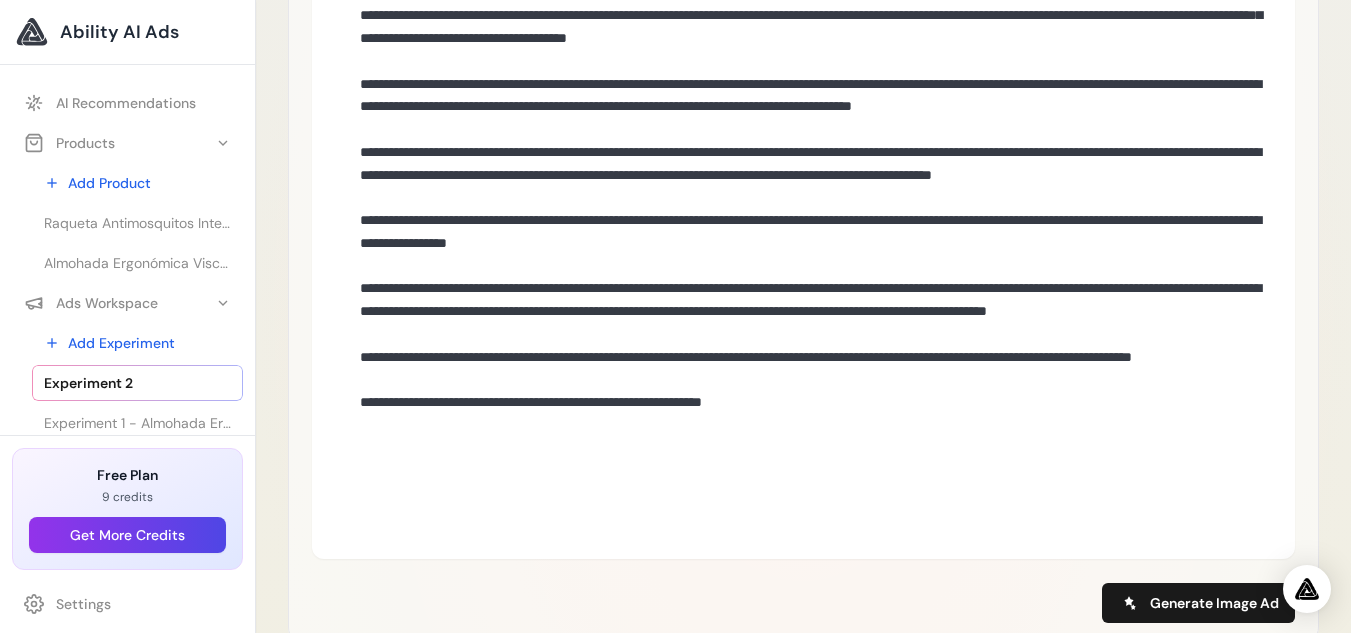 scroll, scrollTop: 803, scrollLeft: 0, axis: vertical 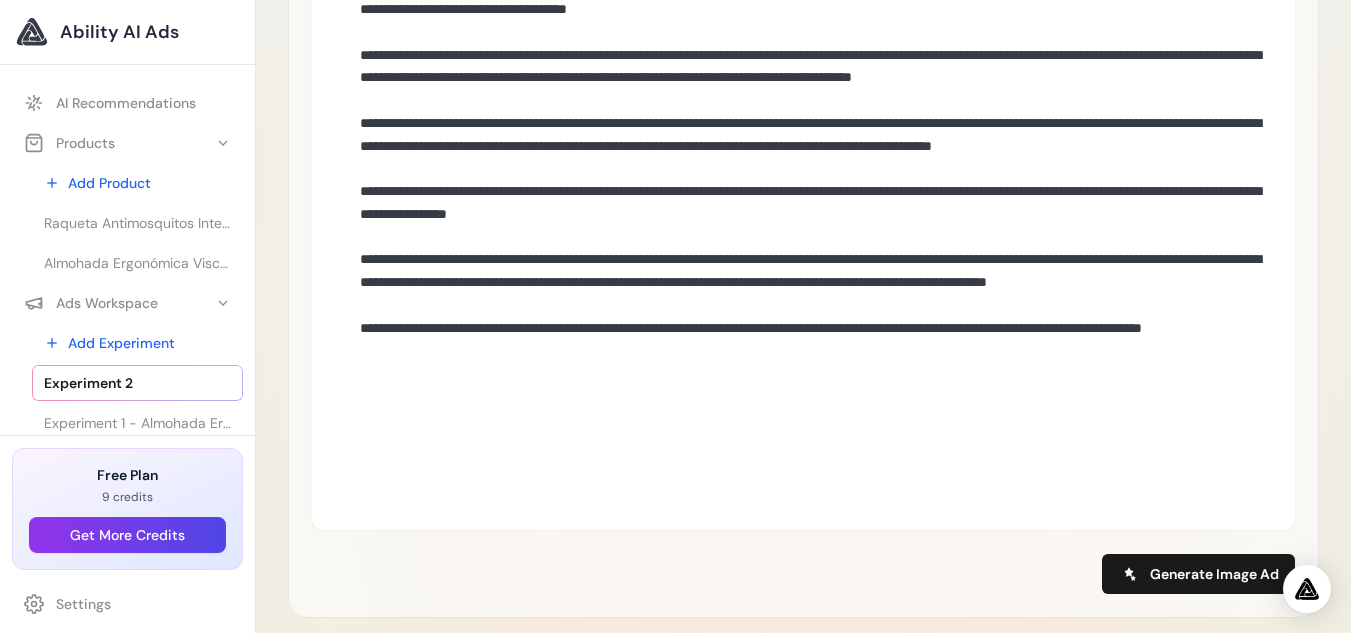 drag, startPoint x: 828, startPoint y: 479, endPoint x: 242, endPoint y: 478, distance: 586.00085 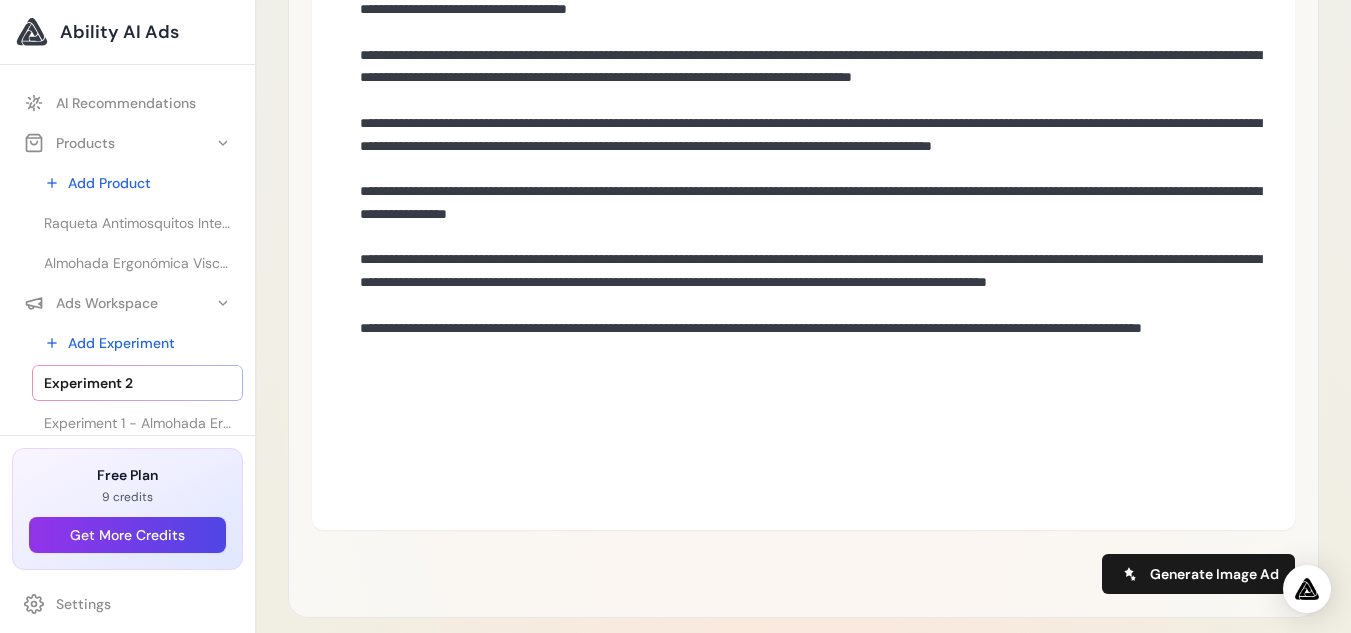 click on "Ability AI Ads
AI Recommendations
Products
Add Product" at bounding box center (675, 280) 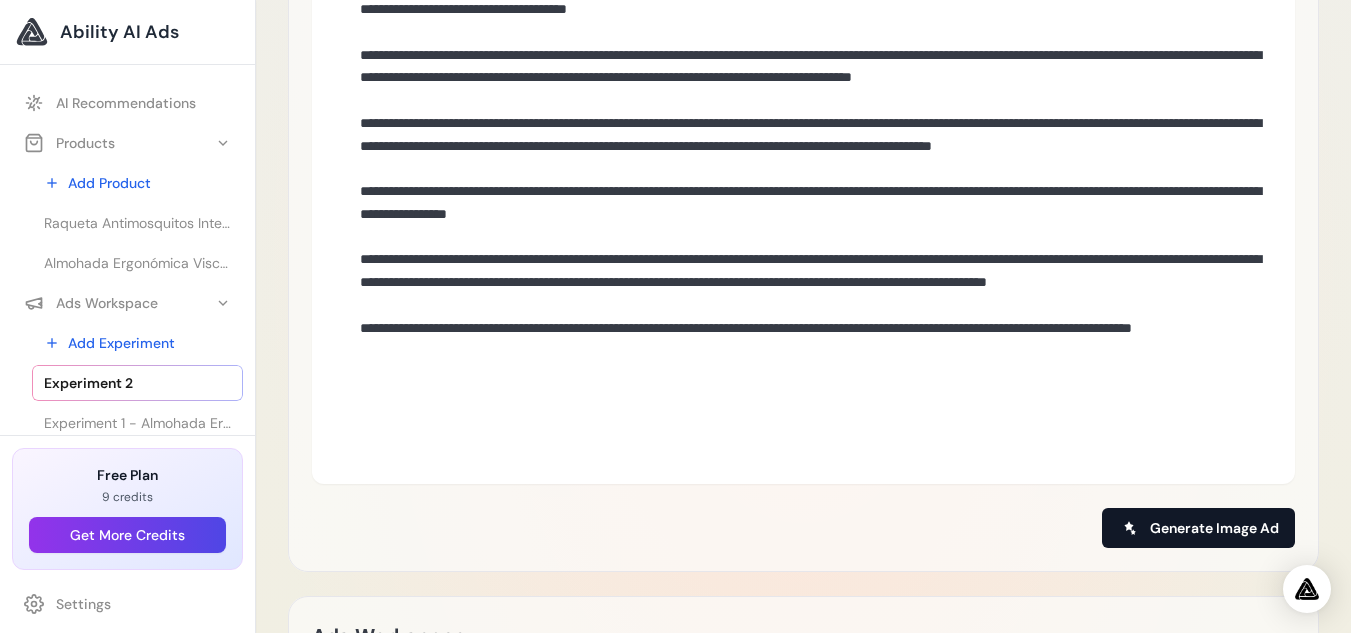 type on "**********" 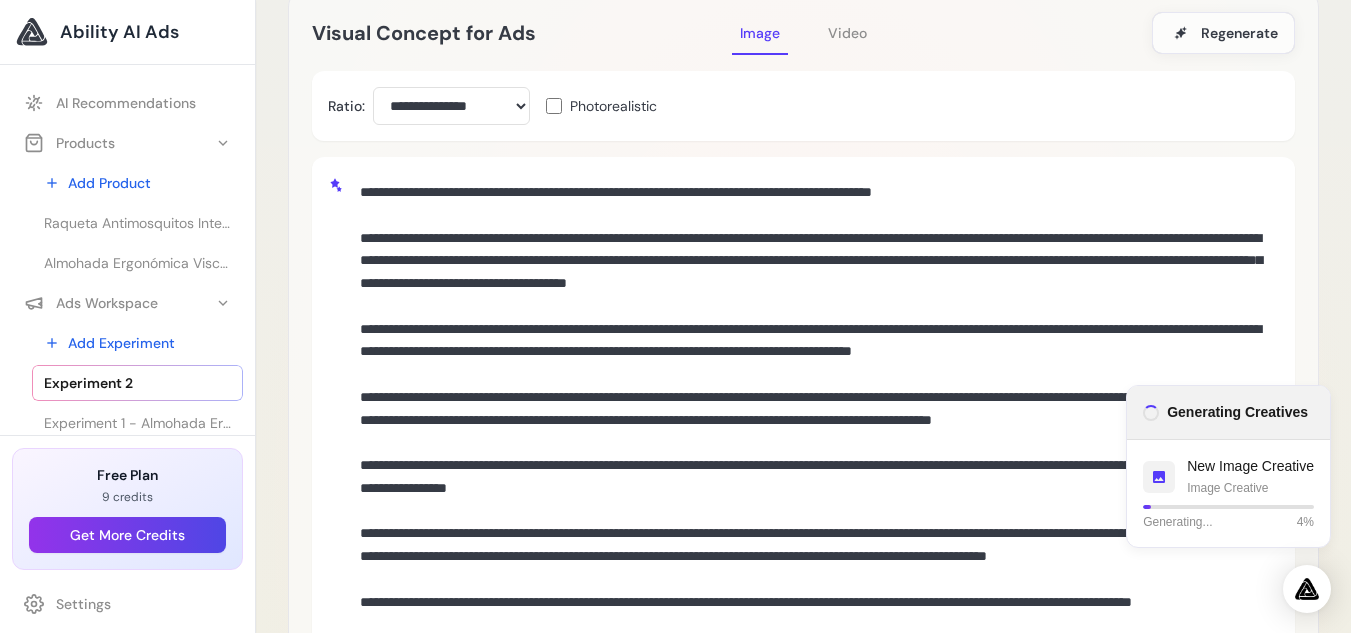 scroll, scrollTop: 539, scrollLeft: 0, axis: vertical 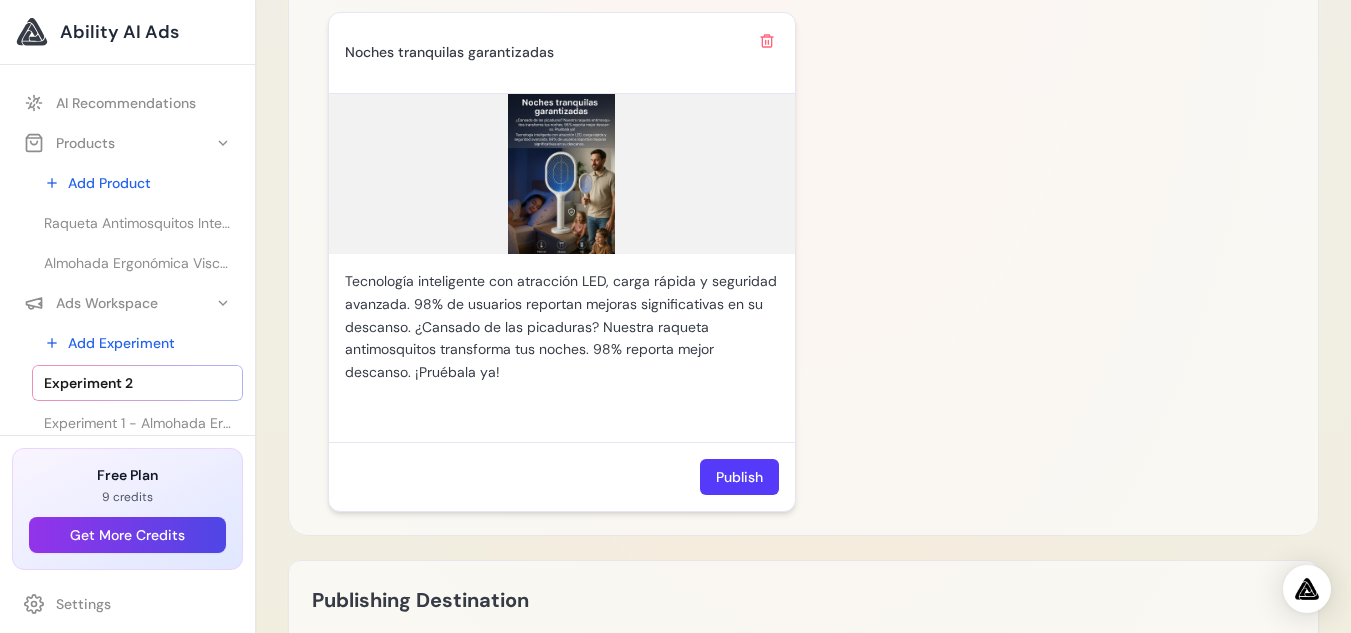 click at bounding box center [562, 174] 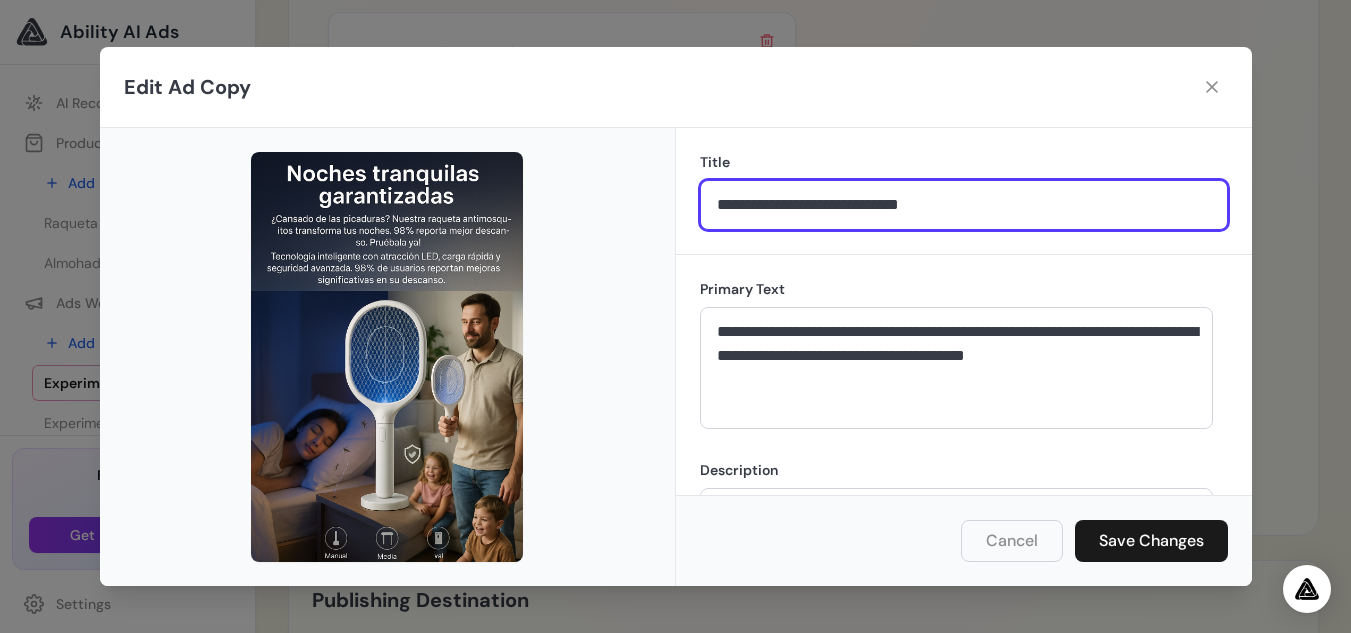 click on "**********" at bounding box center (964, 205) 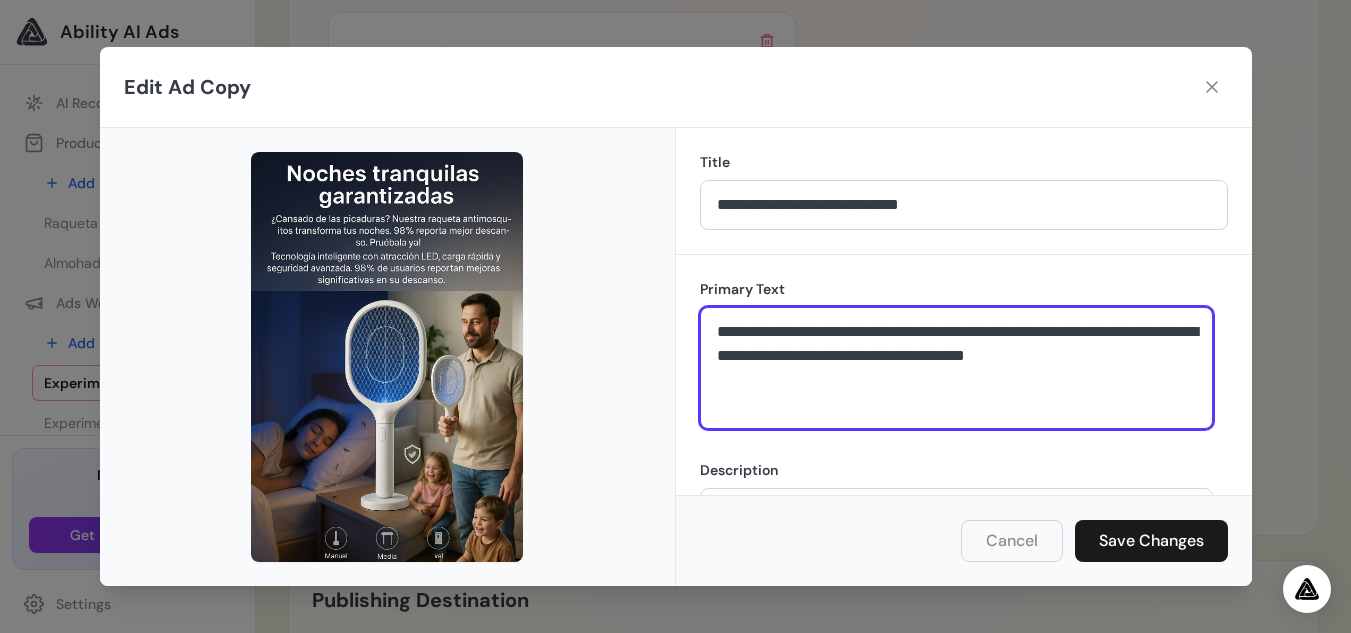 drag, startPoint x: 915, startPoint y: 406, endPoint x: 641, endPoint y: 291, distance: 297.15485 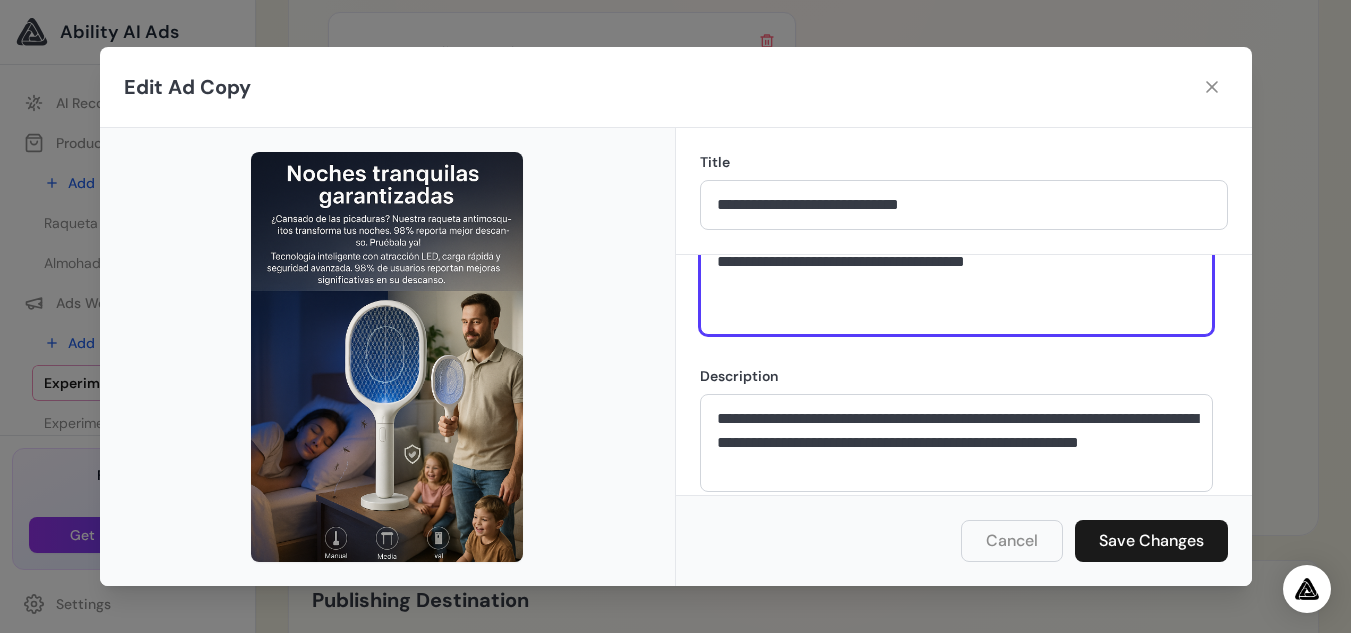 scroll, scrollTop: 122, scrollLeft: 0, axis: vertical 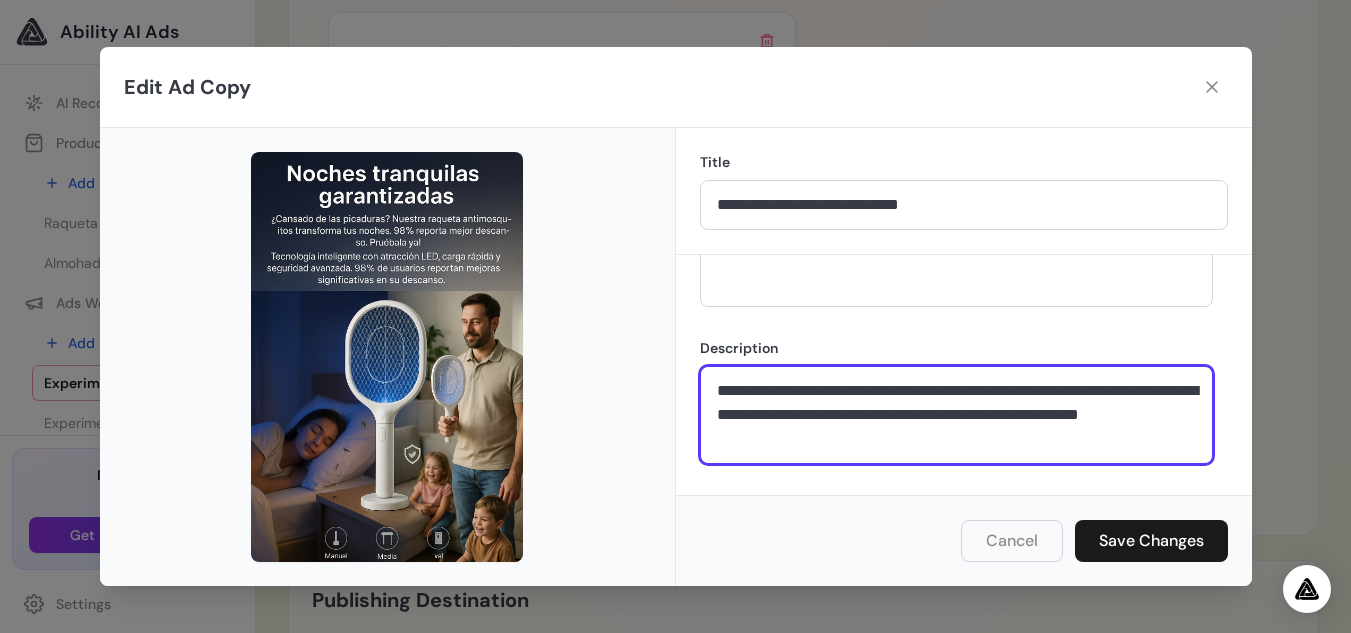 drag, startPoint x: 1099, startPoint y: 445, endPoint x: 1023, endPoint y: 441, distance: 76.105194 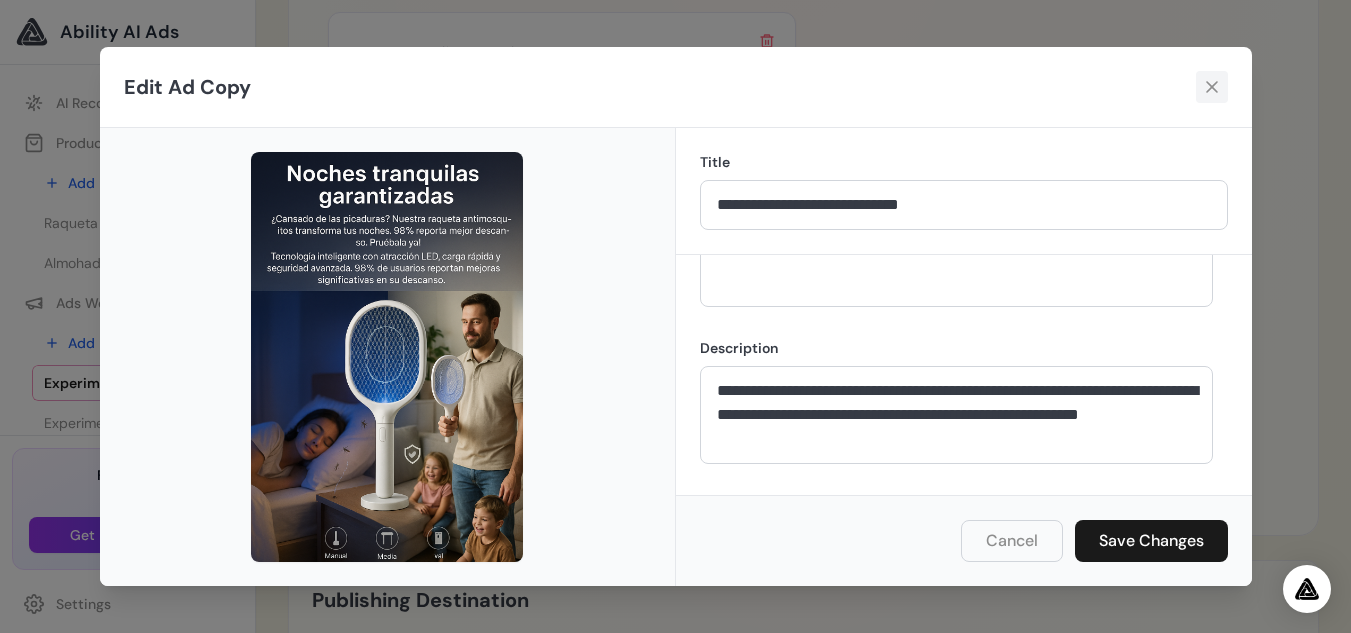 click 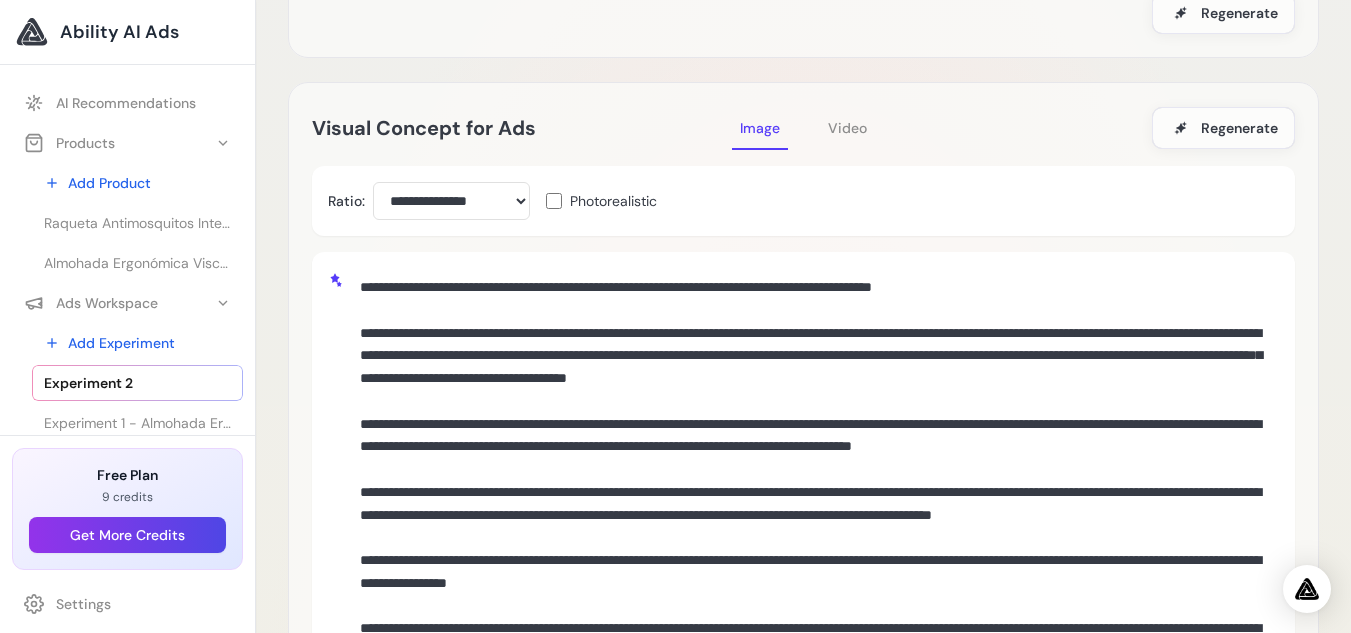 scroll, scrollTop: 417, scrollLeft: 0, axis: vertical 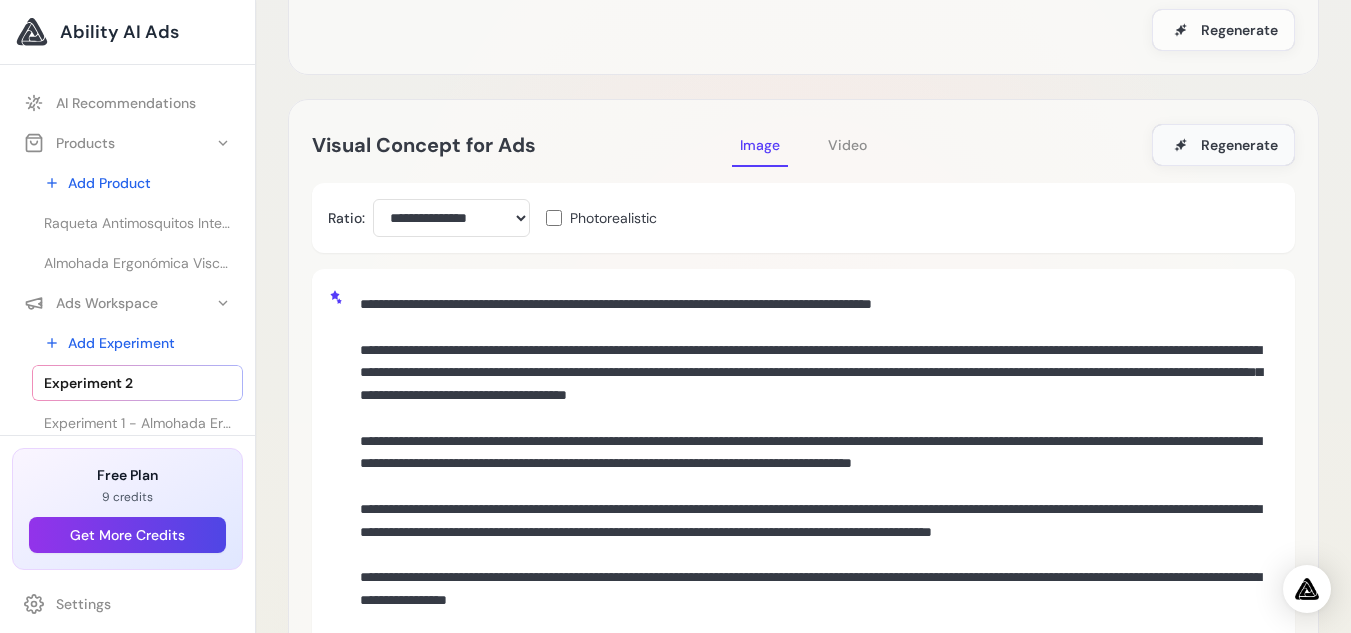 click on "Regenerate" at bounding box center (1239, 145) 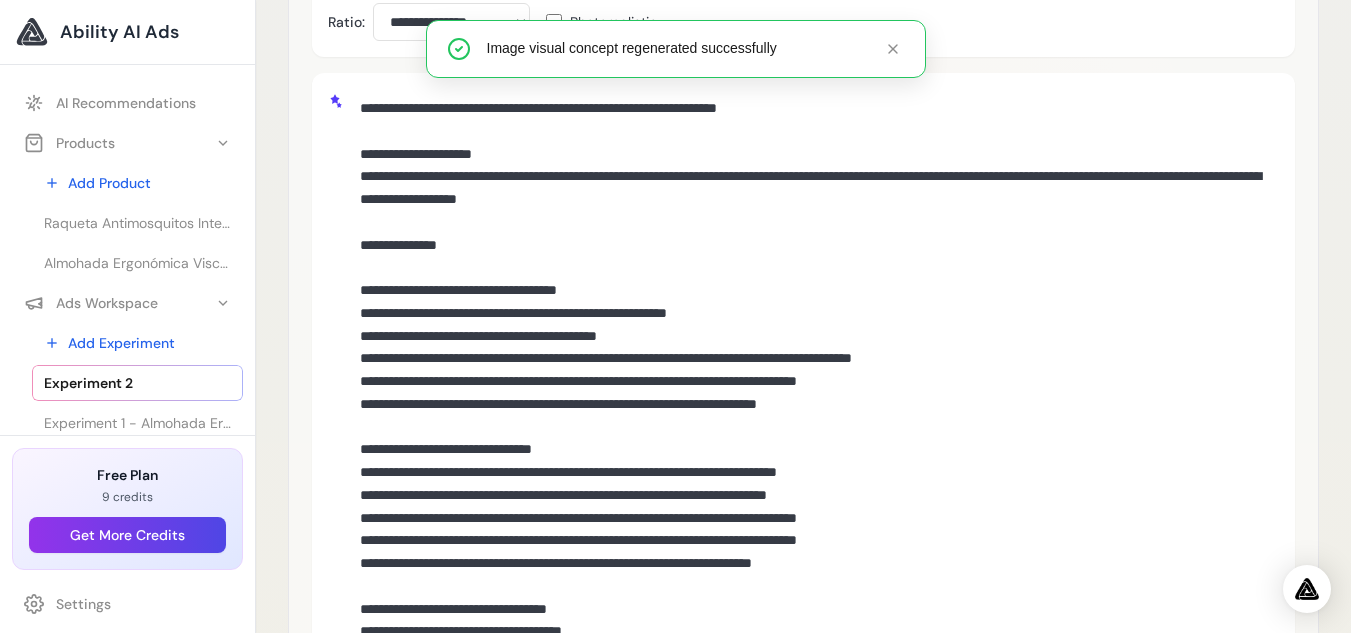 scroll, scrollTop: 646, scrollLeft: 0, axis: vertical 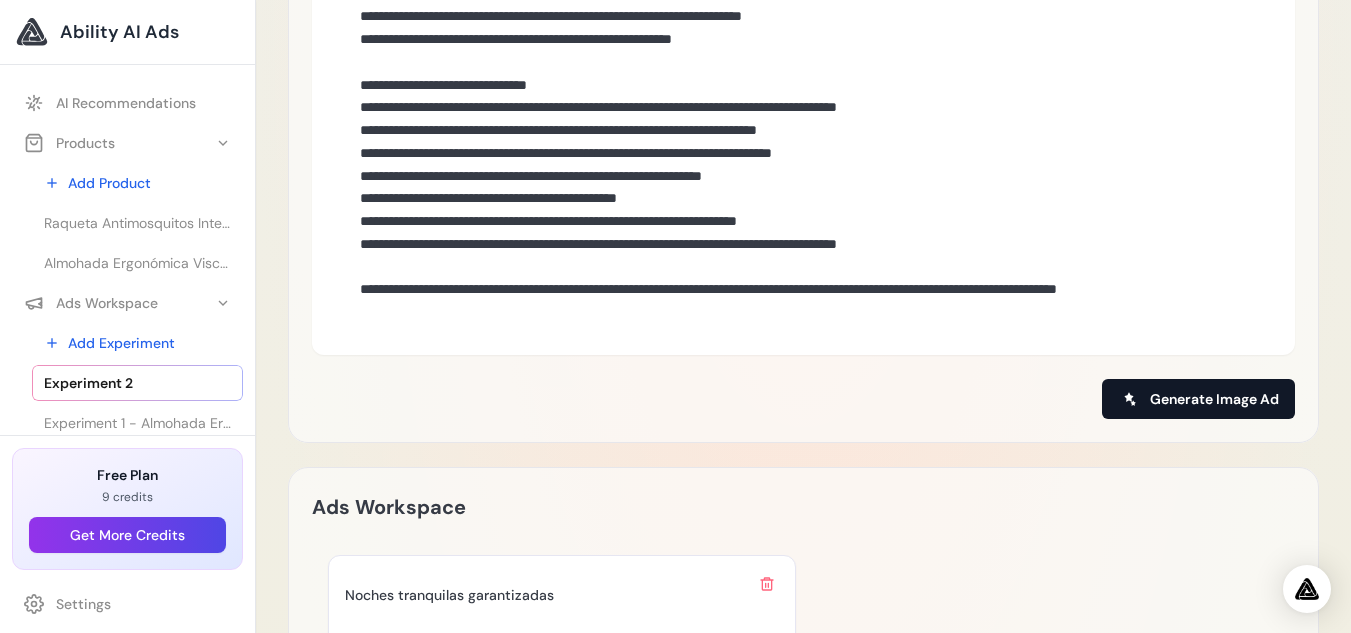 click on "Generate Image Ad" at bounding box center (1214, 399) 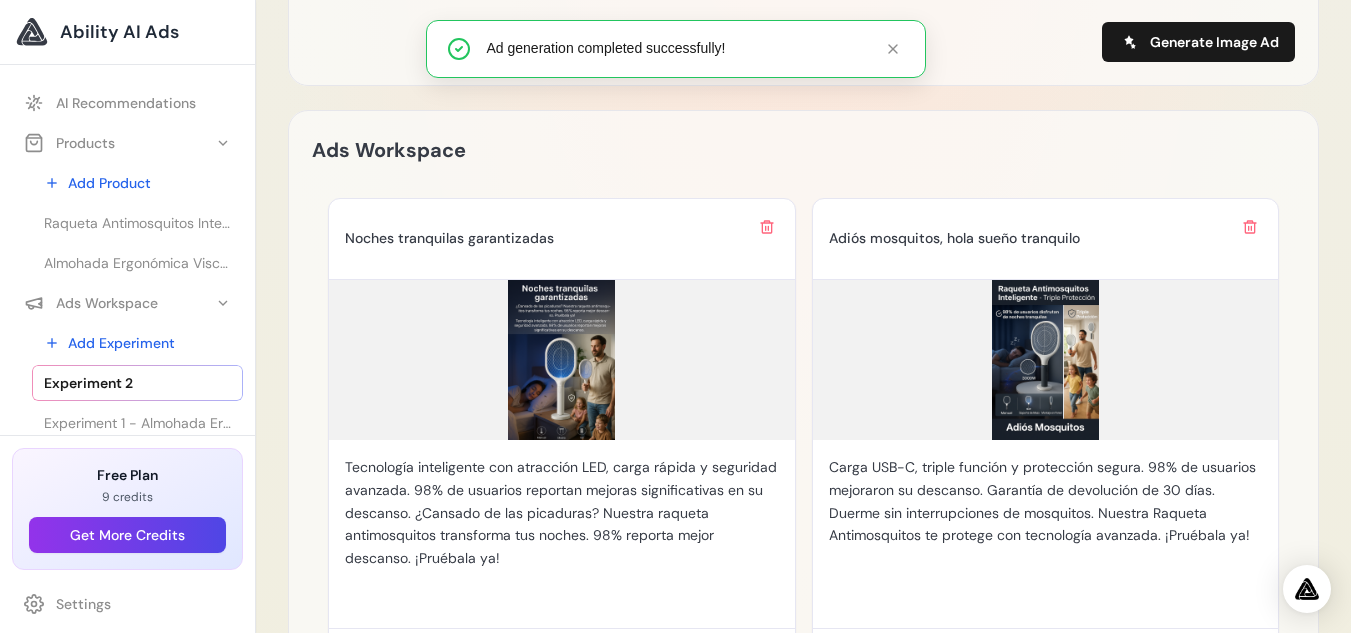 scroll, scrollTop: 1971, scrollLeft: 0, axis: vertical 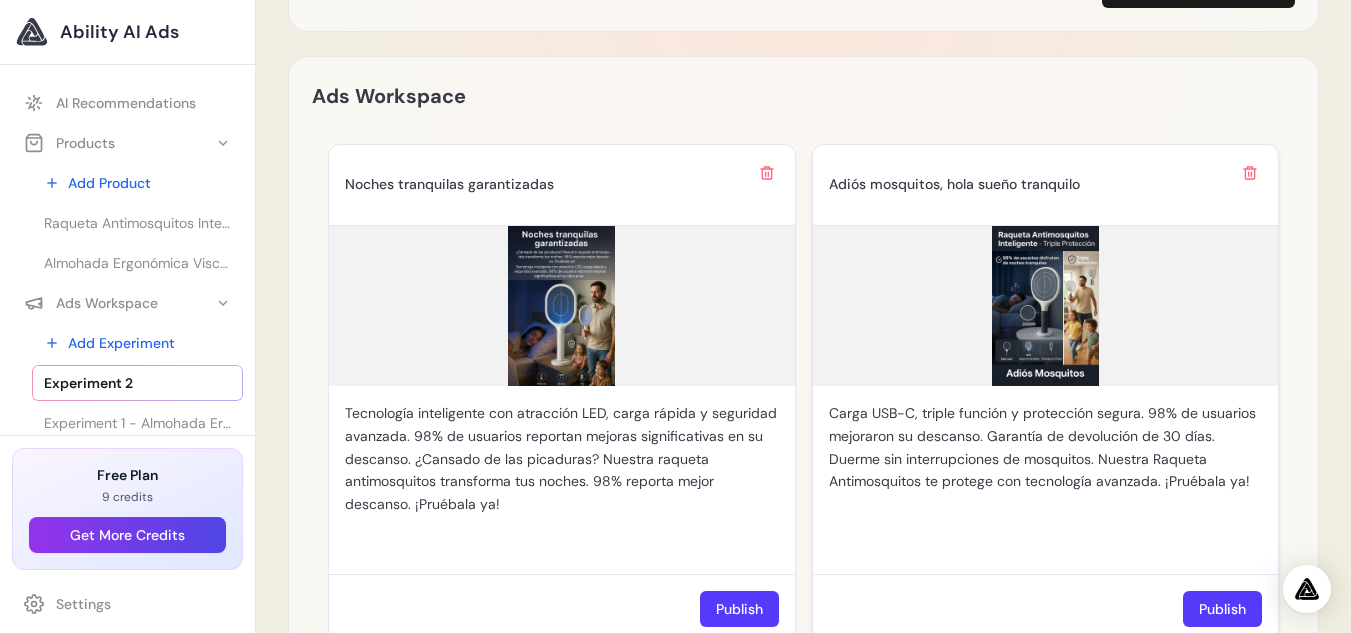 click at bounding box center [1046, 306] 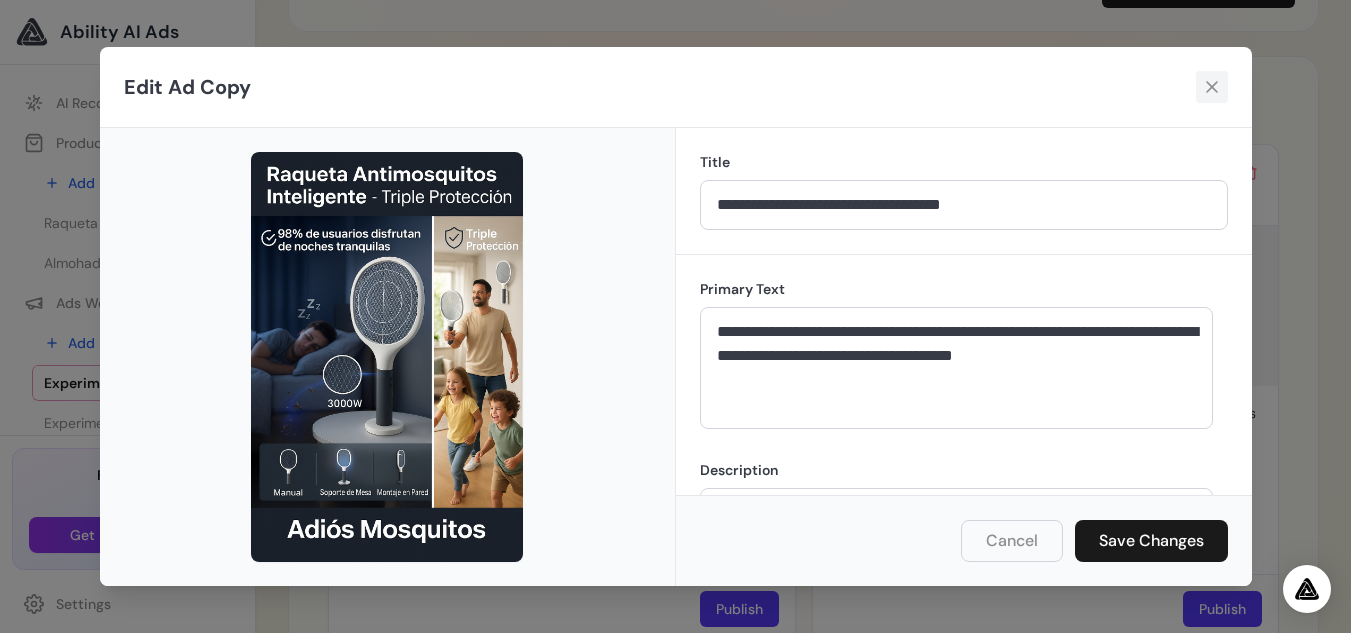 click 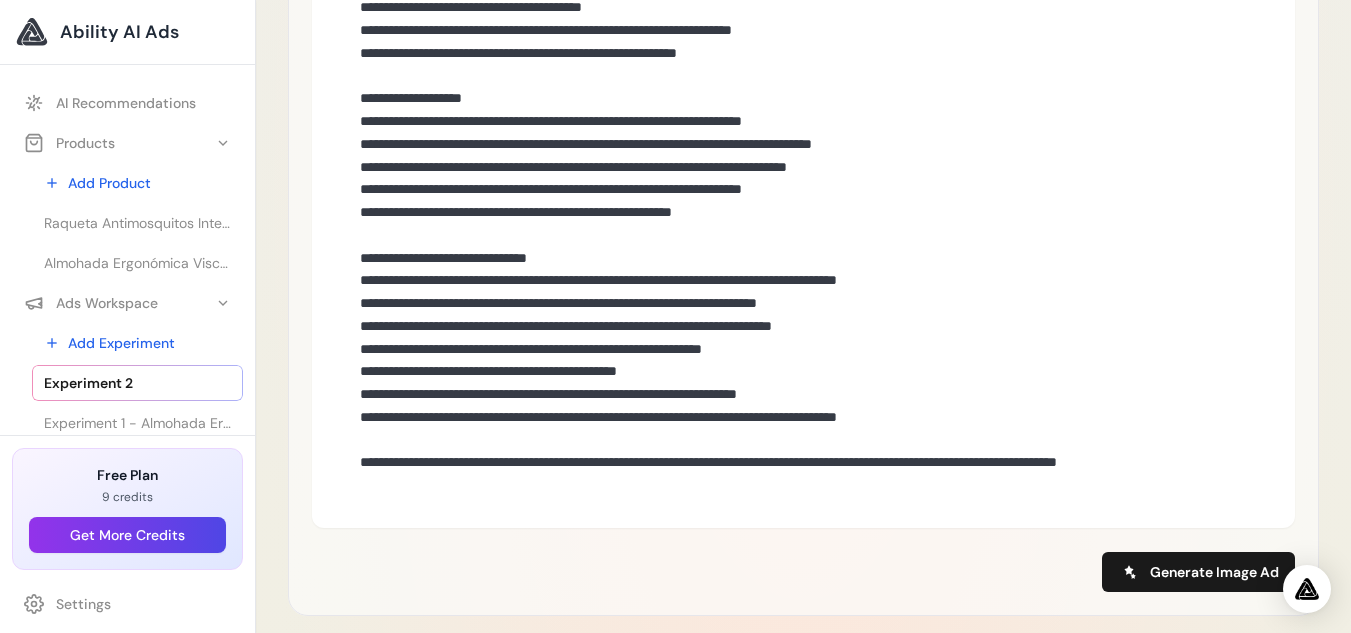 scroll, scrollTop: 1511, scrollLeft: 0, axis: vertical 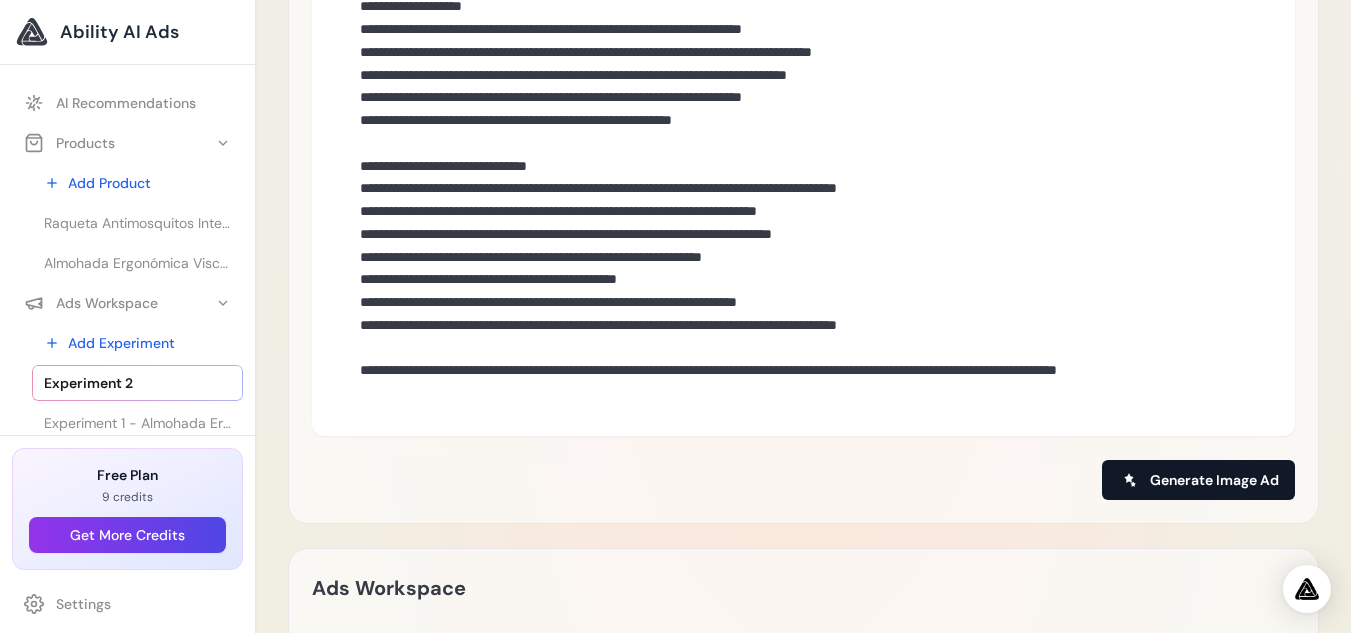 click on "Generate Image Ad" at bounding box center (1214, 480) 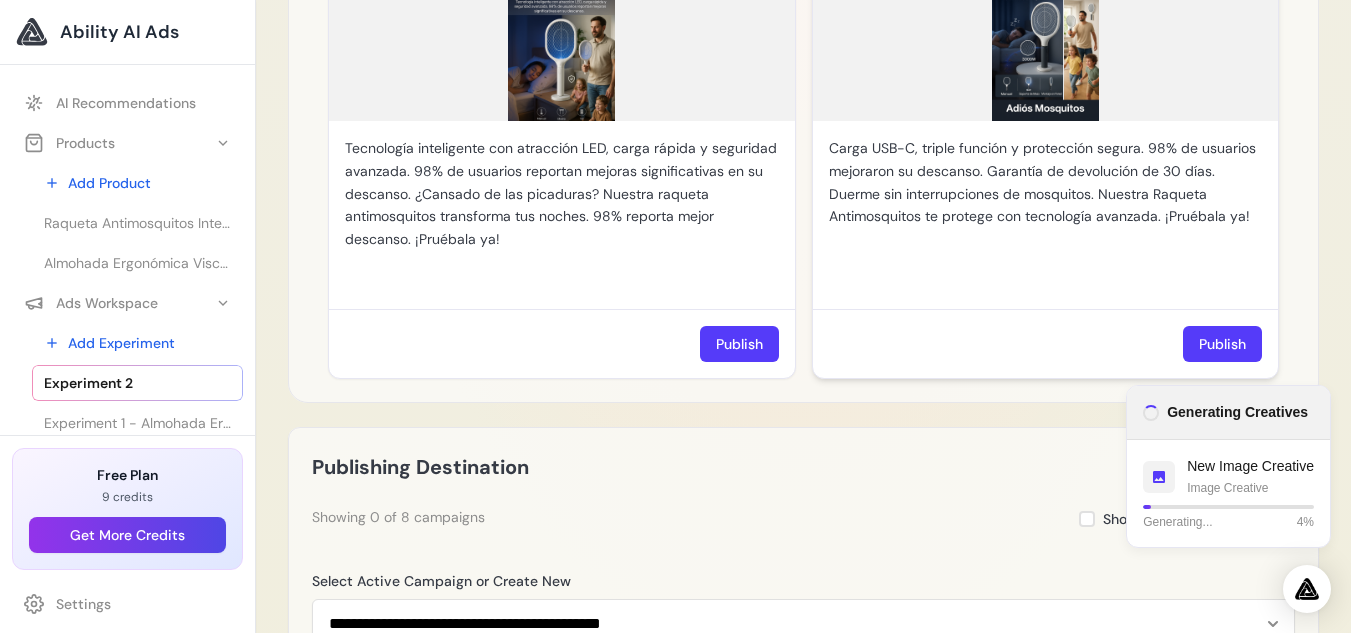 scroll, scrollTop: 2219, scrollLeft: 0, axis: vertical 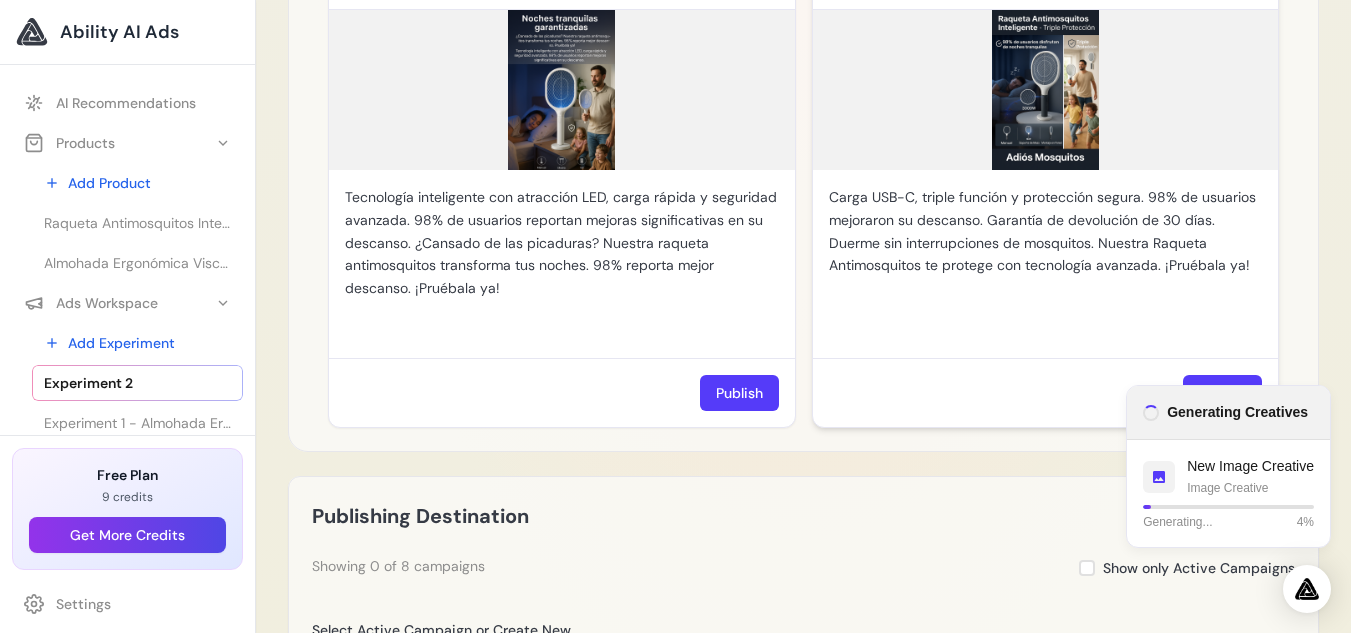 click on "Carga USB-C, triple función y protección segura. 98% de usuarios mejoraron su descanso. Garantía de devolución de 30 días. Duerme sin interrupciones de mosquitos. Nuestra Raqueta Antimosquitos te protege con tecnología avanzada. ¡Pruébala ya!" at bounding box center [1046, 231] 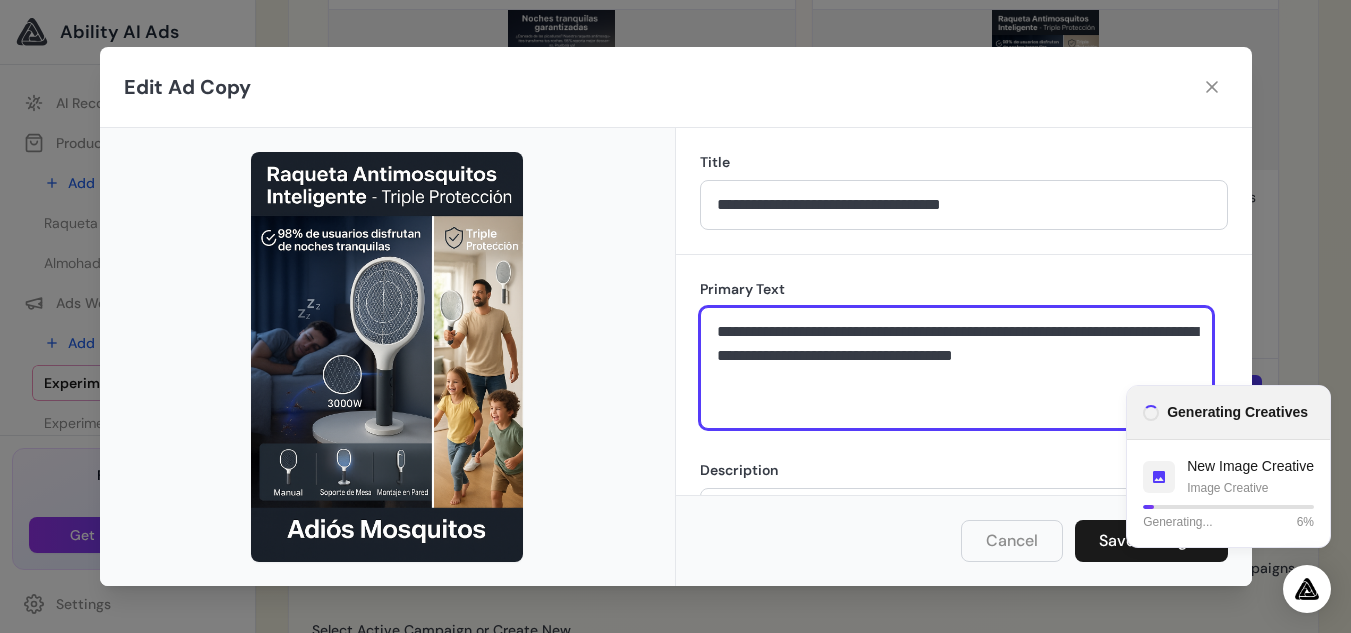 drag, startPoint x: 1209, startPoint y: 352, endPoint x: 607, endPoint y: 300, distance: 604.2417 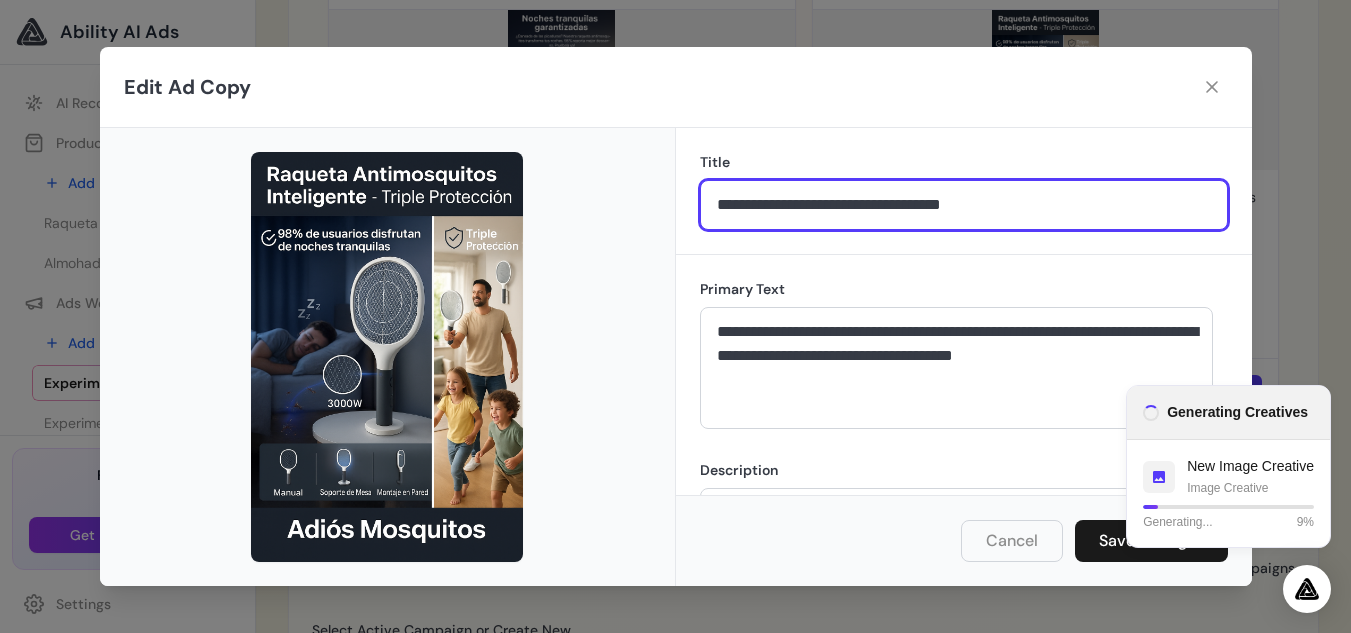 click on "**********" at bounding box center [964, 205] 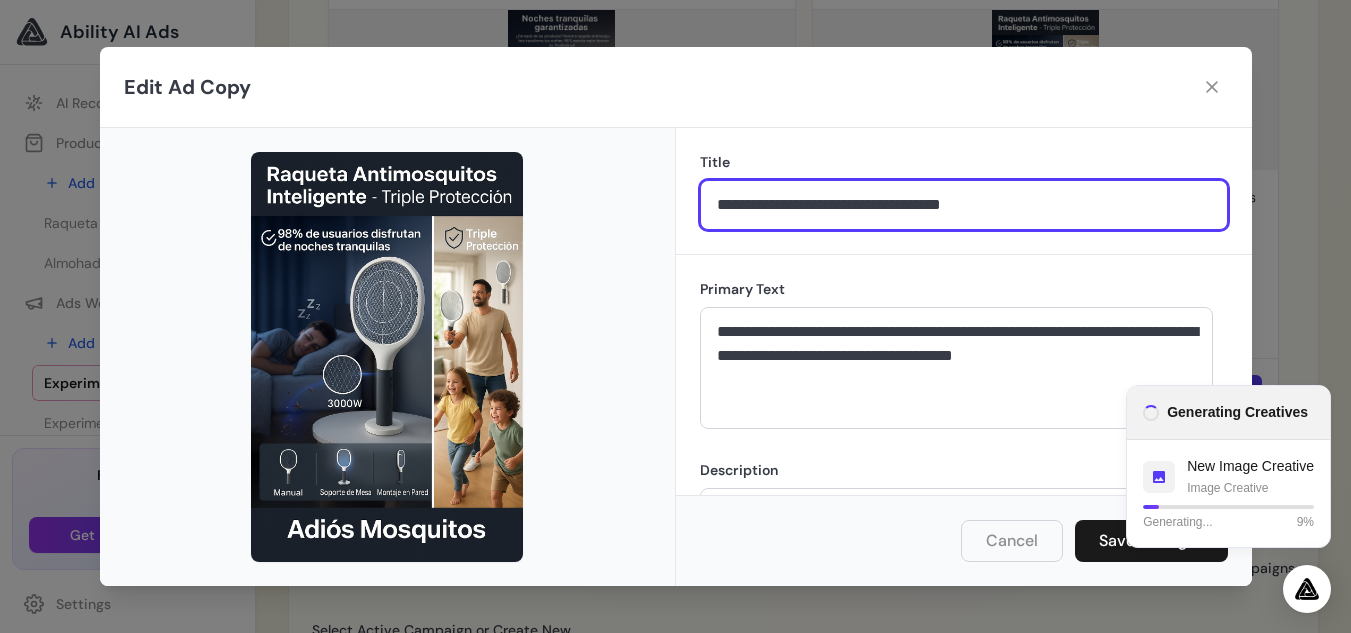 drag, startPoint x: 1056, startPoint y: 197, endPoint x: 545, endPoint y: 176, distance: 511.43134 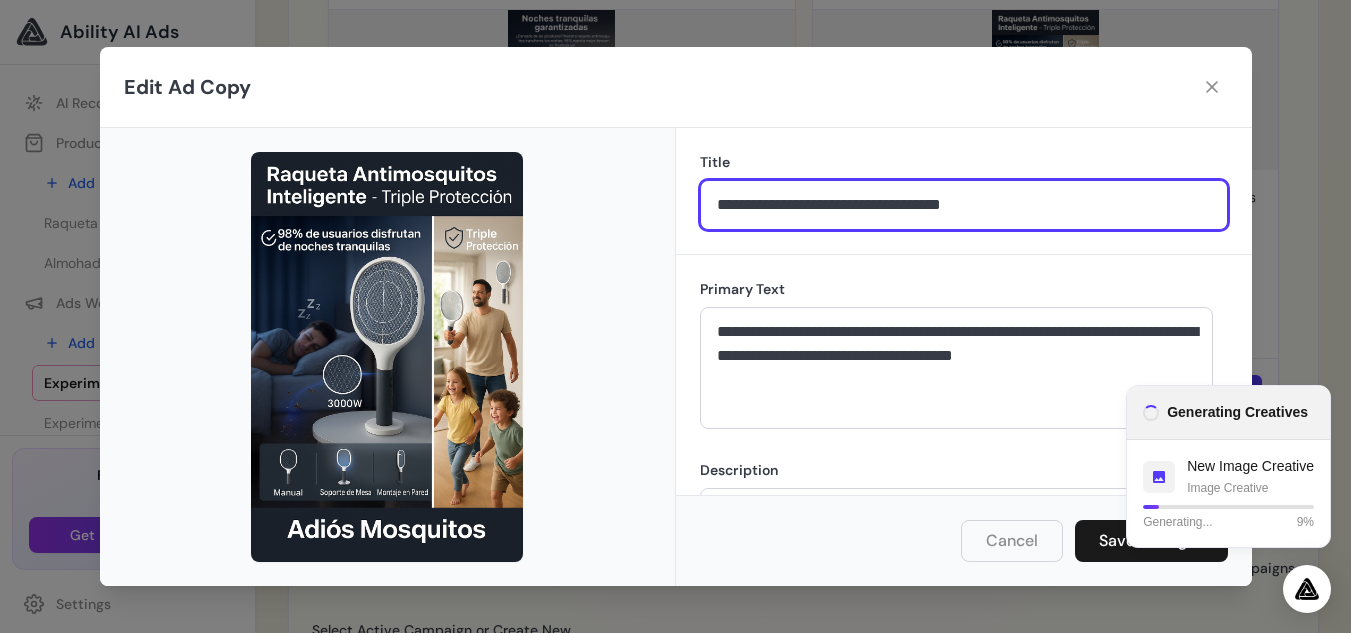 click on "**********" at bounding box center [676, 356] 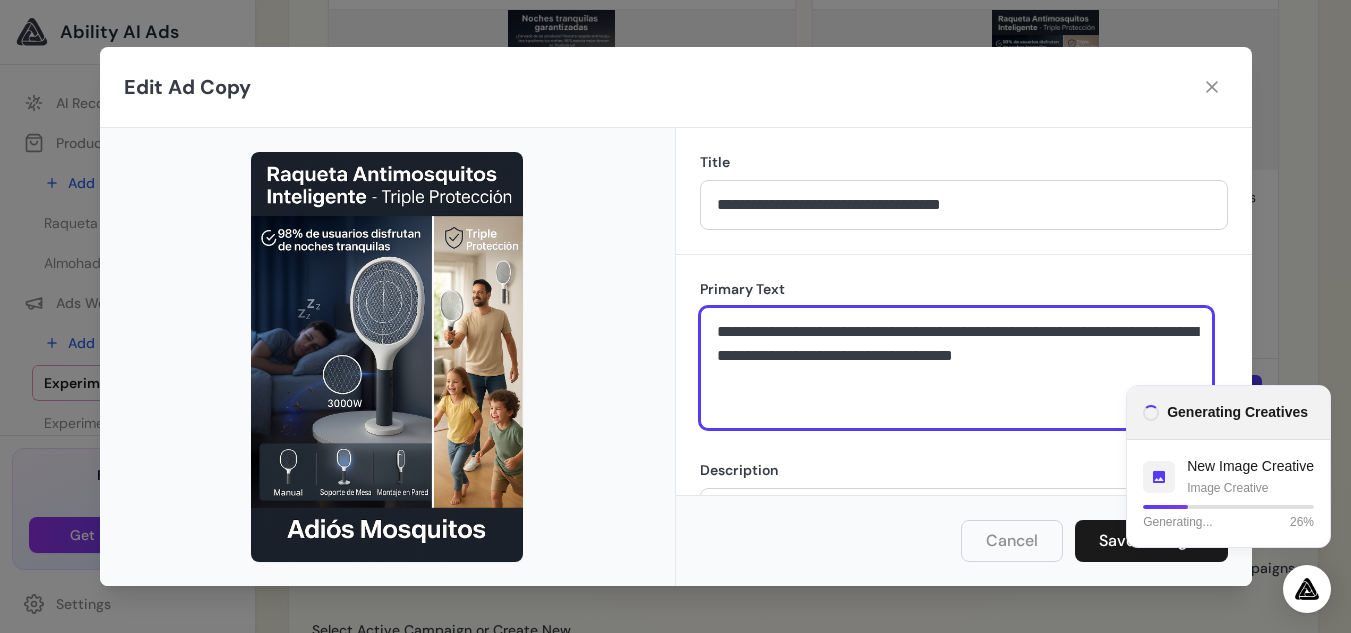 click on "**********" at bounding box center (956, 368) 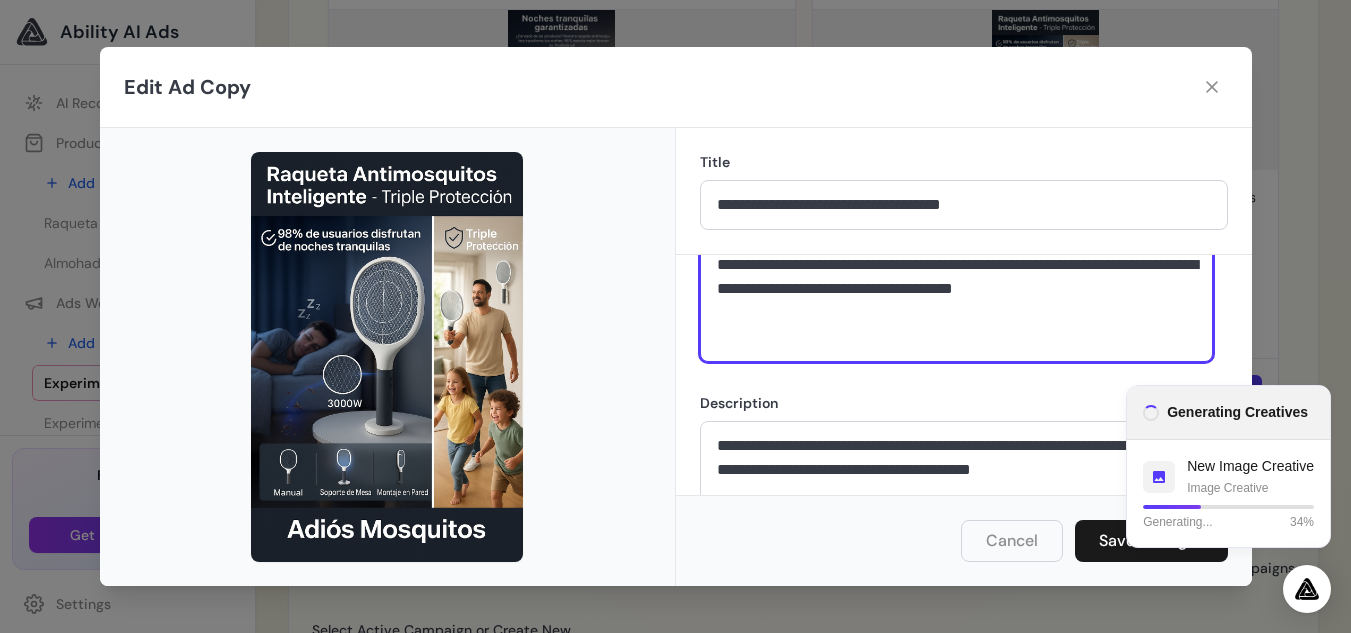 scroll, scrollTop: 122, scrollLeft: 0, axis: vertical 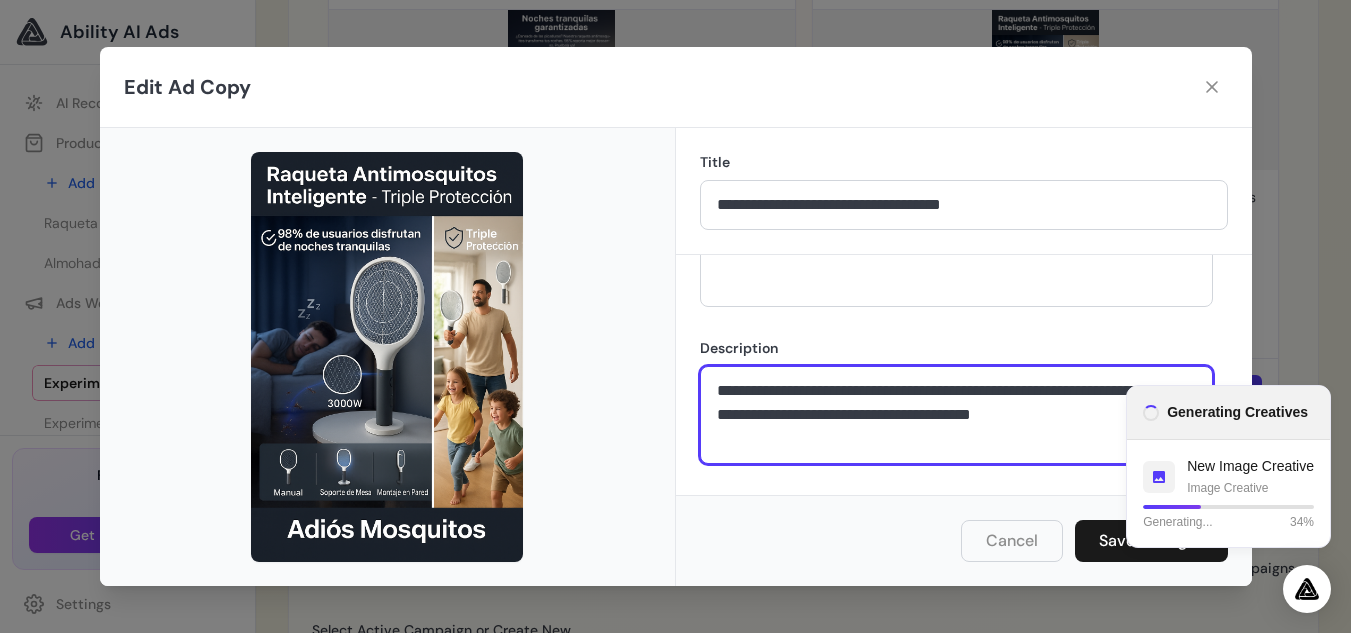 click on "**********" at bounding box center [956, 415] 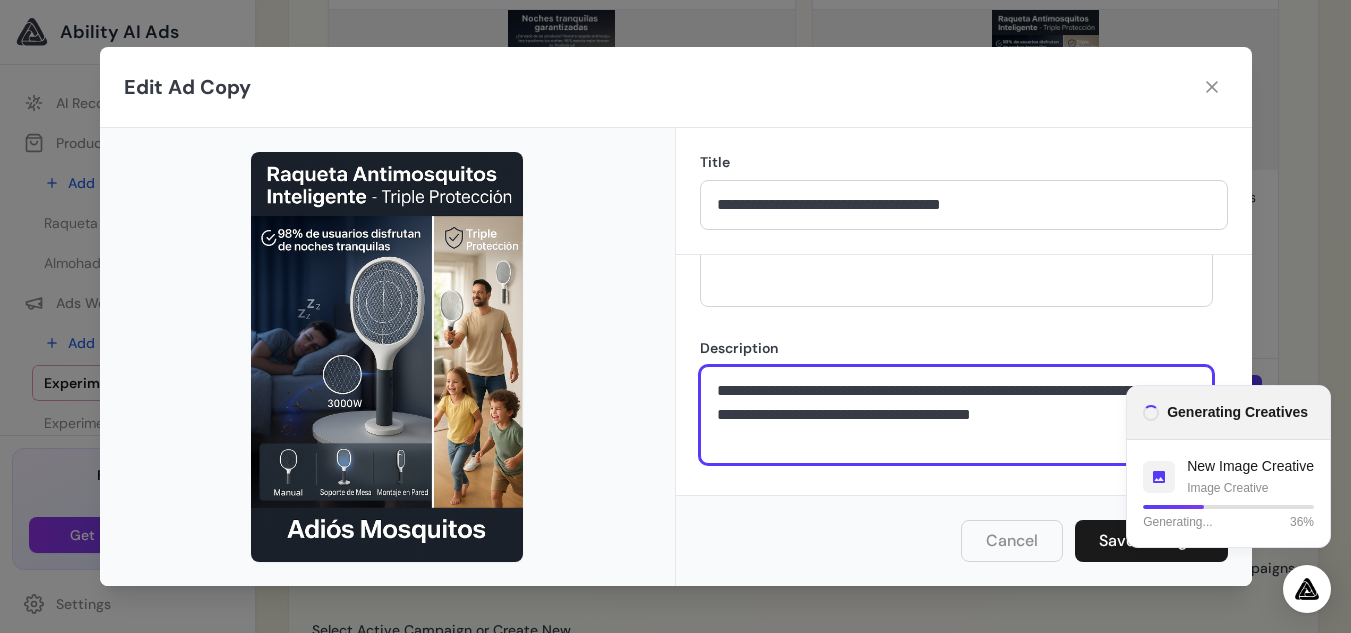 drag, startPoint x: 803, startPoint y: 439, endPoint x: 622, endPoint y: 311, distance: 221.68672 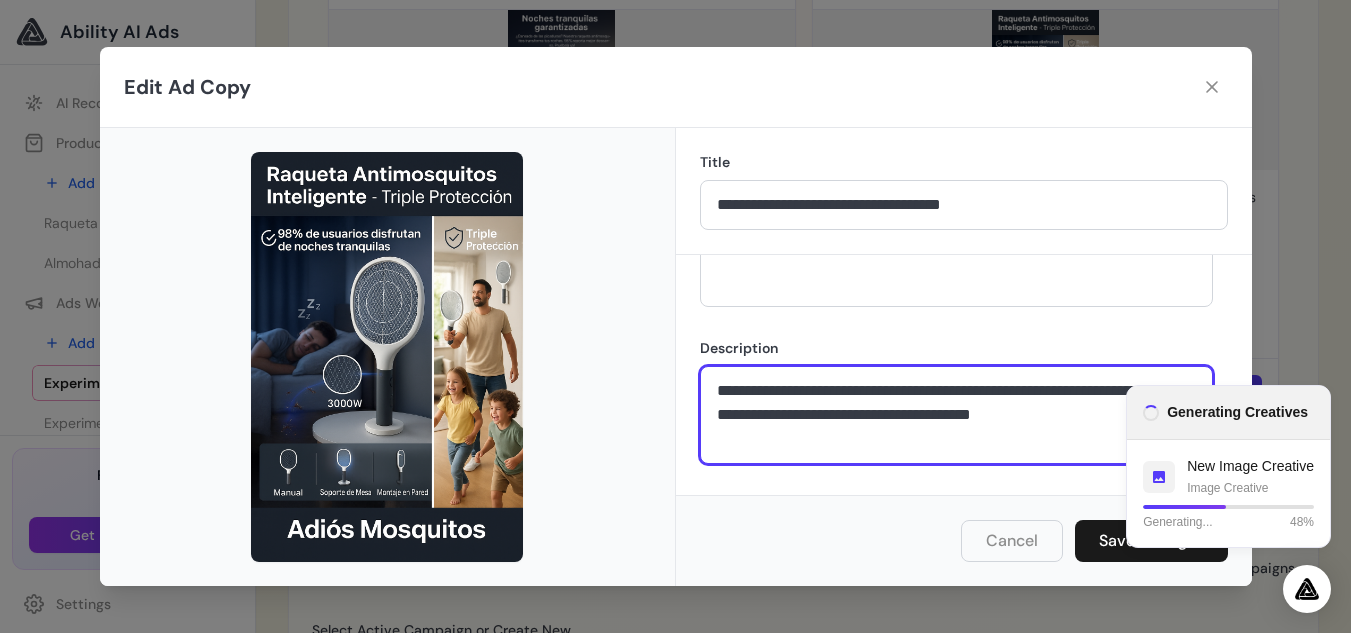 click on "**********" at bounding box center [956, 415] 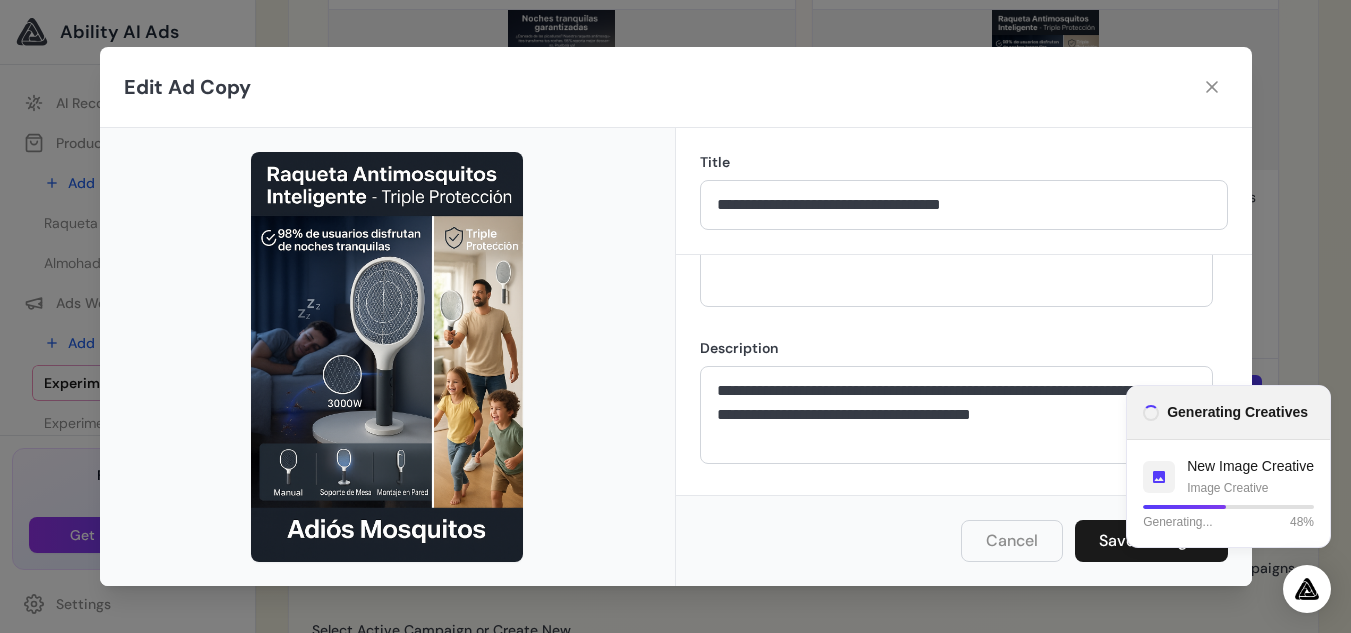 click on "Description" at bounding box center [964, 348] 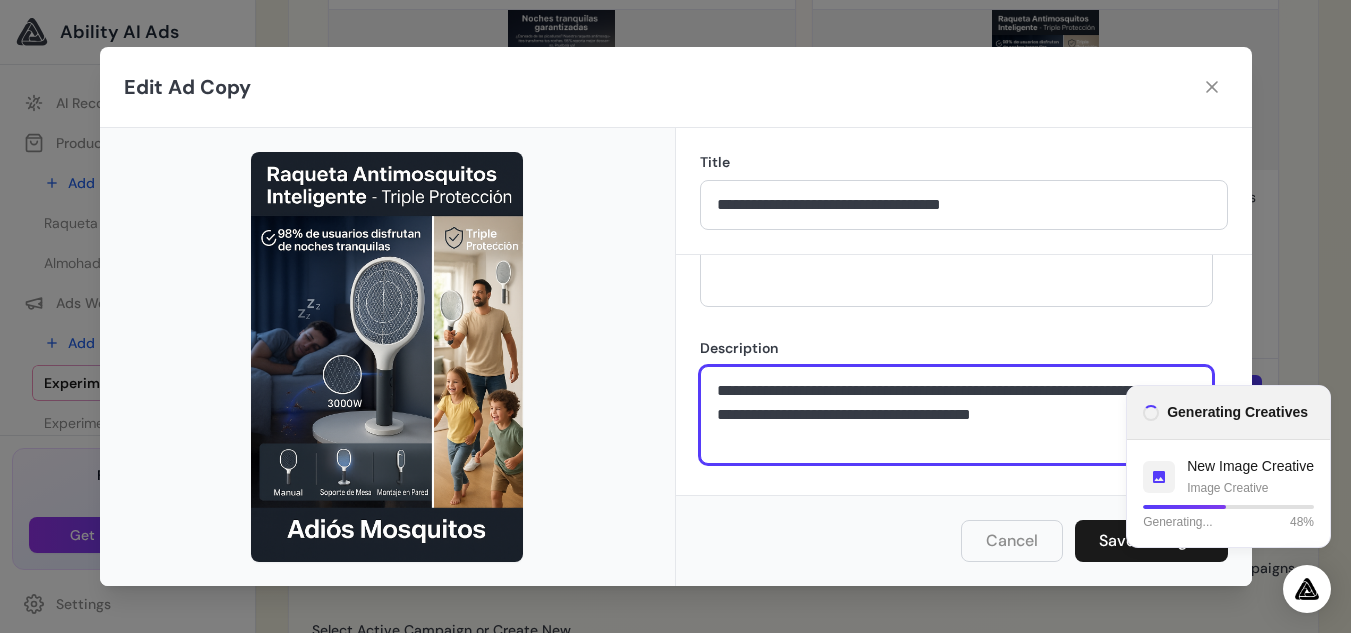 click on "**********" at bounding box center (956, 415) 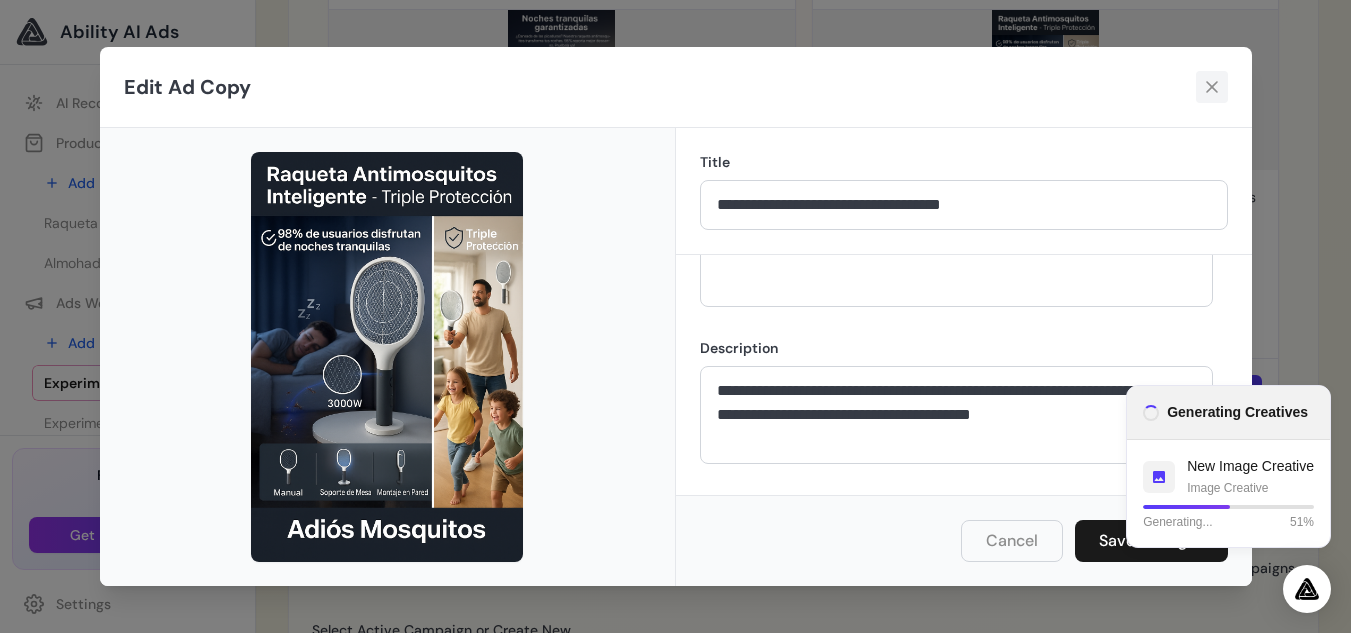 click 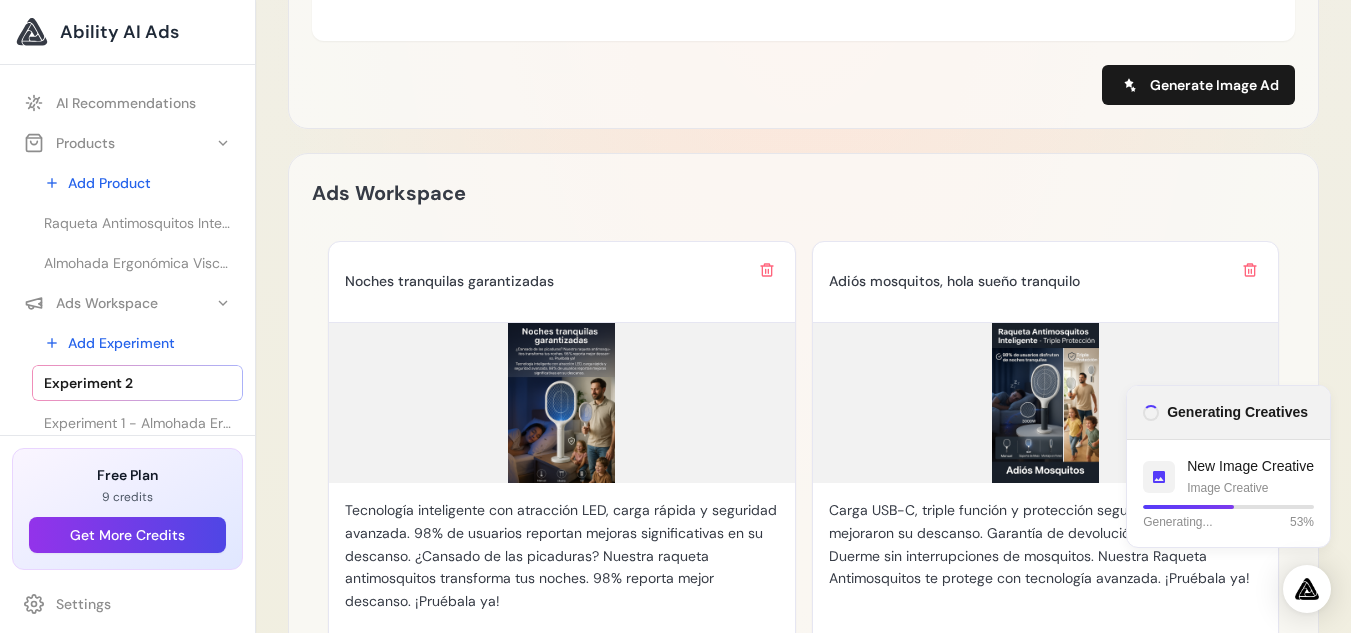 scroll, scrollTop: 1917, scrollLeft: 0, axis: vertical 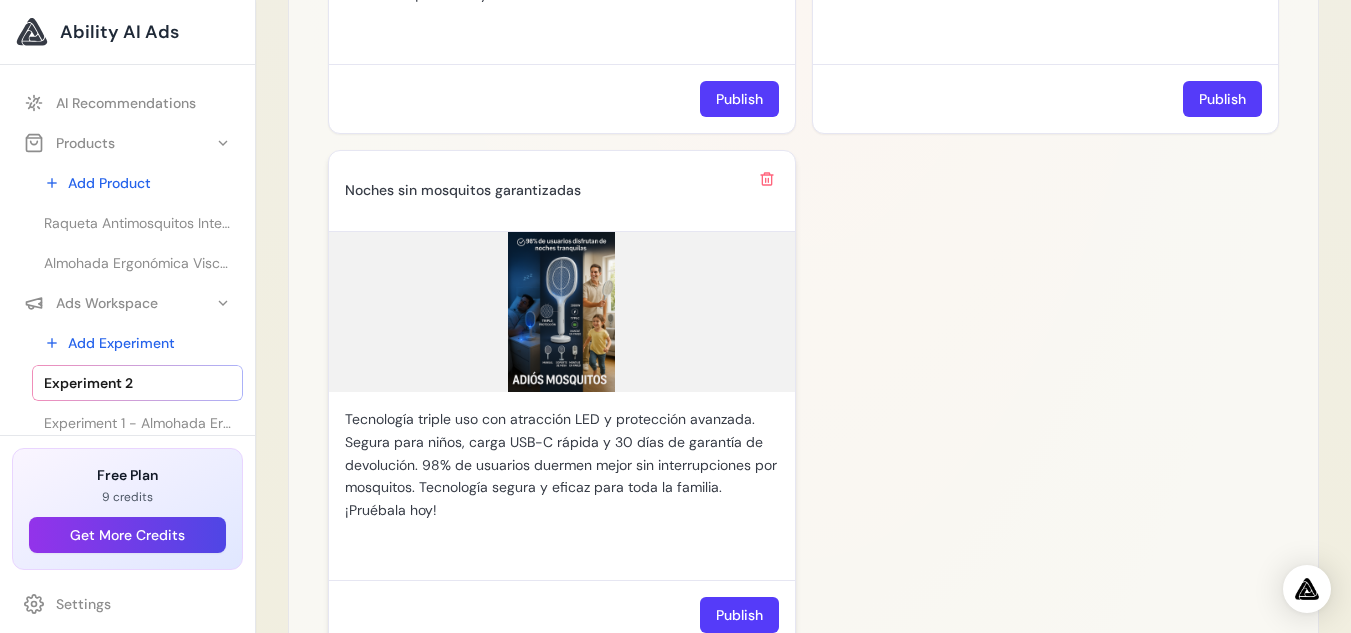 click at bounding box center [562, 312] 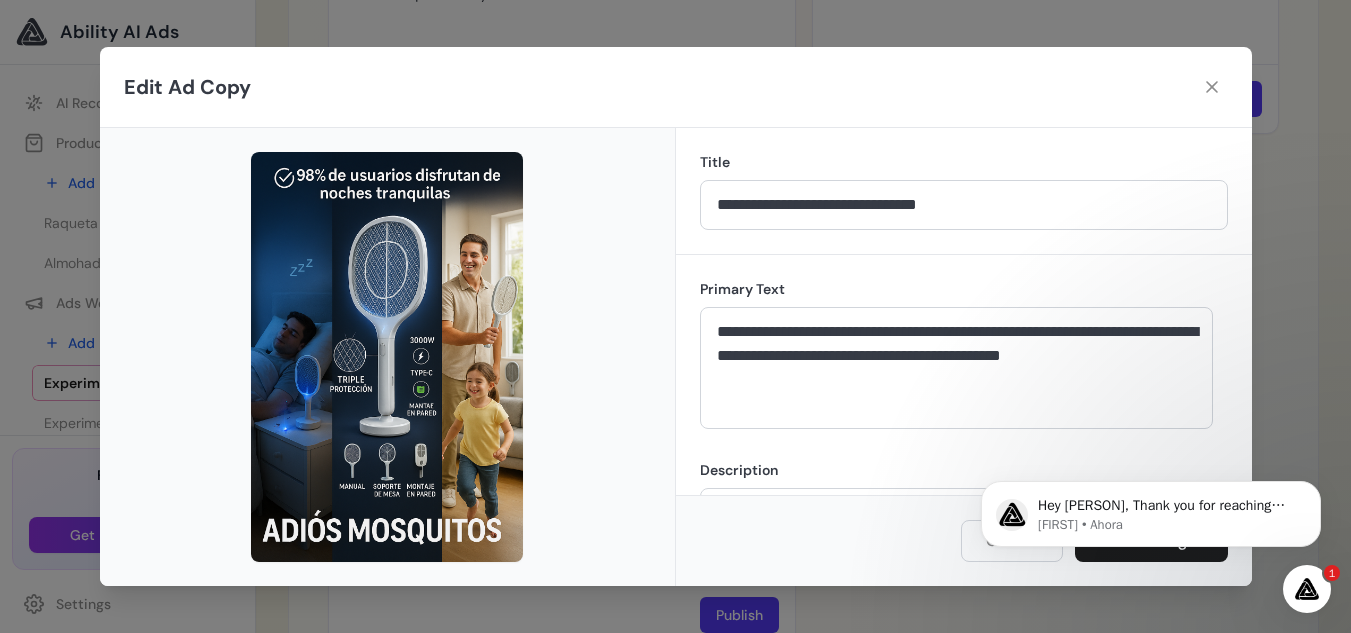 scroll, scrollTop: 0, scrollLeft: 0, axis: both 